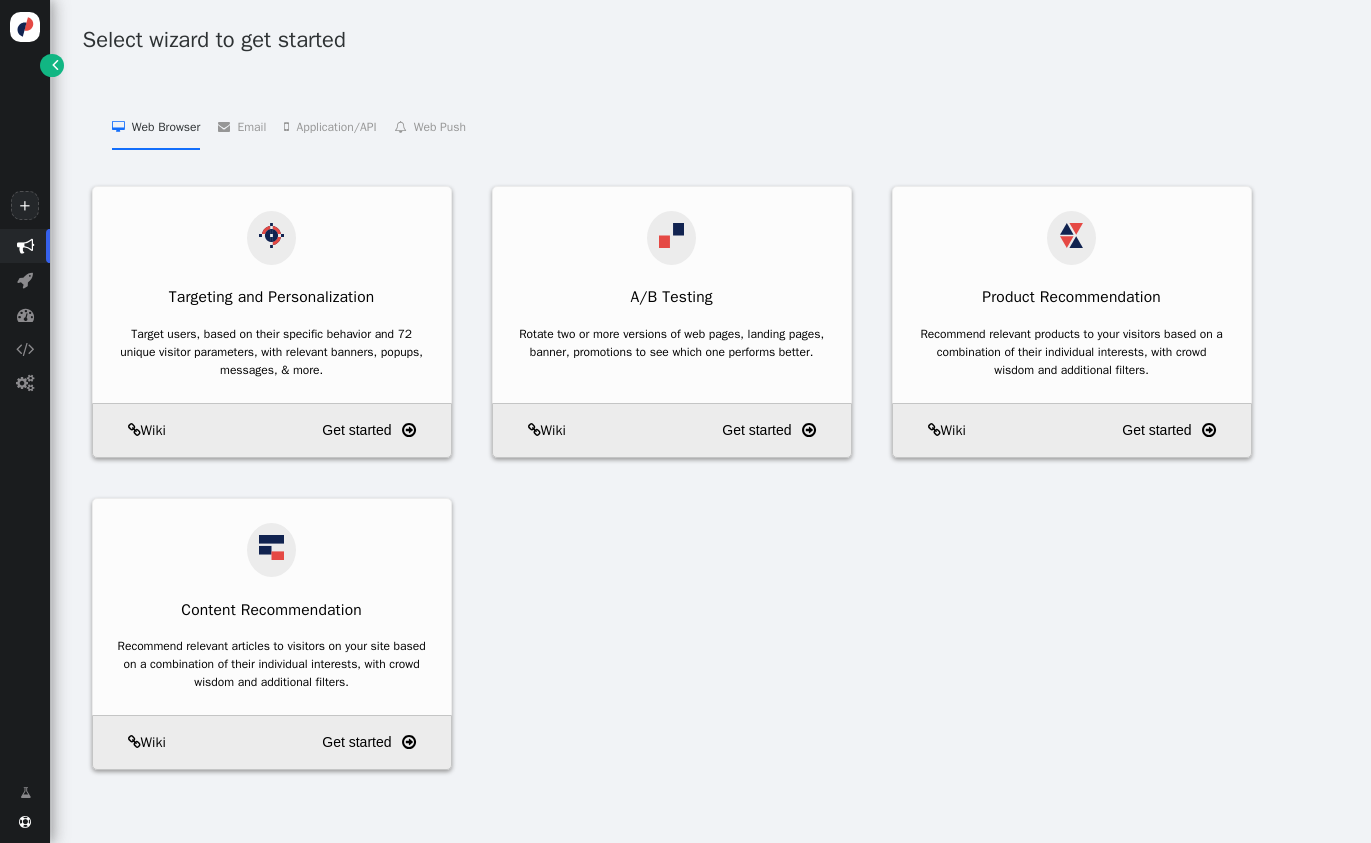 scroll, scrollTop: 0, scrollLeft: 0, axis: both 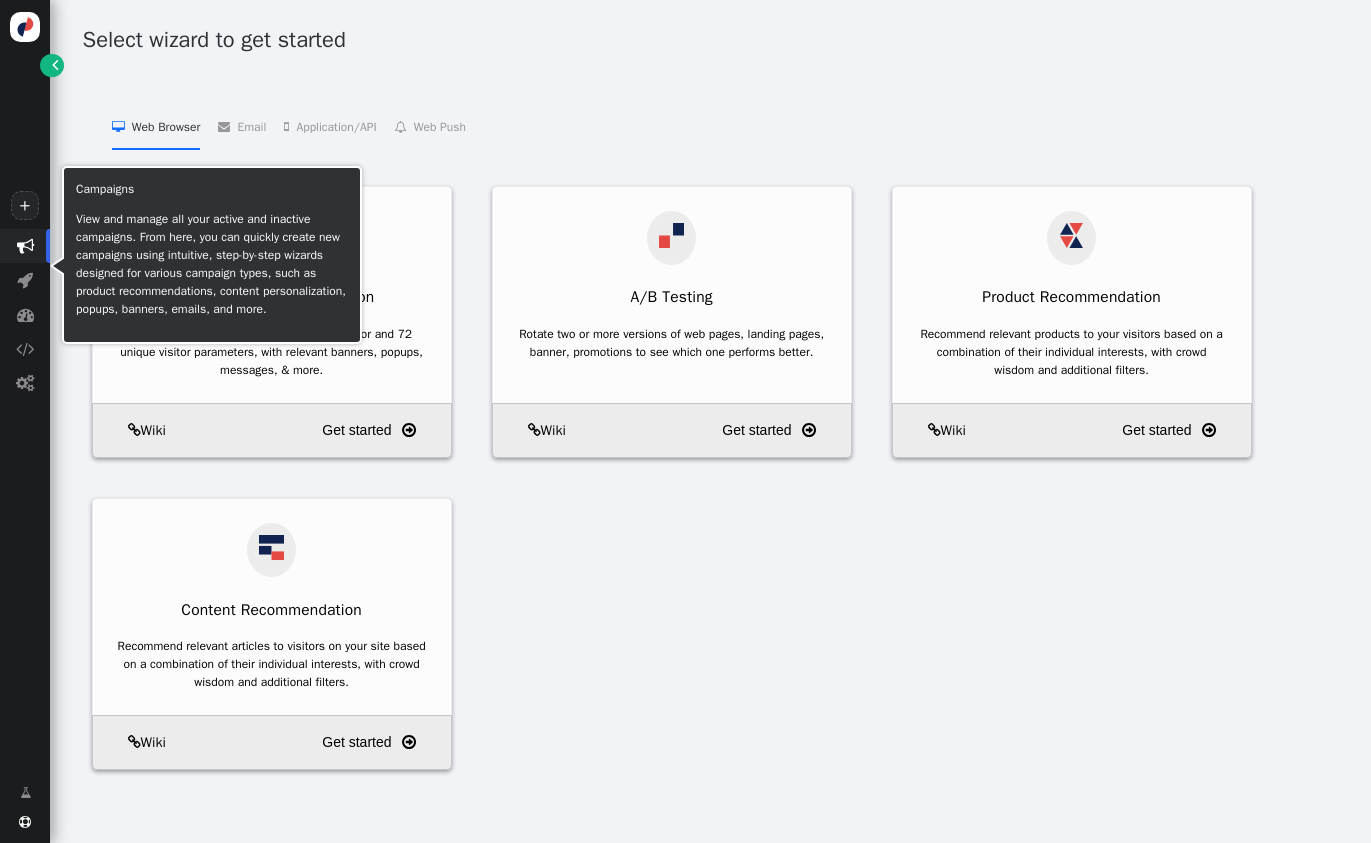 click on "" at bounding box center (25, 245) 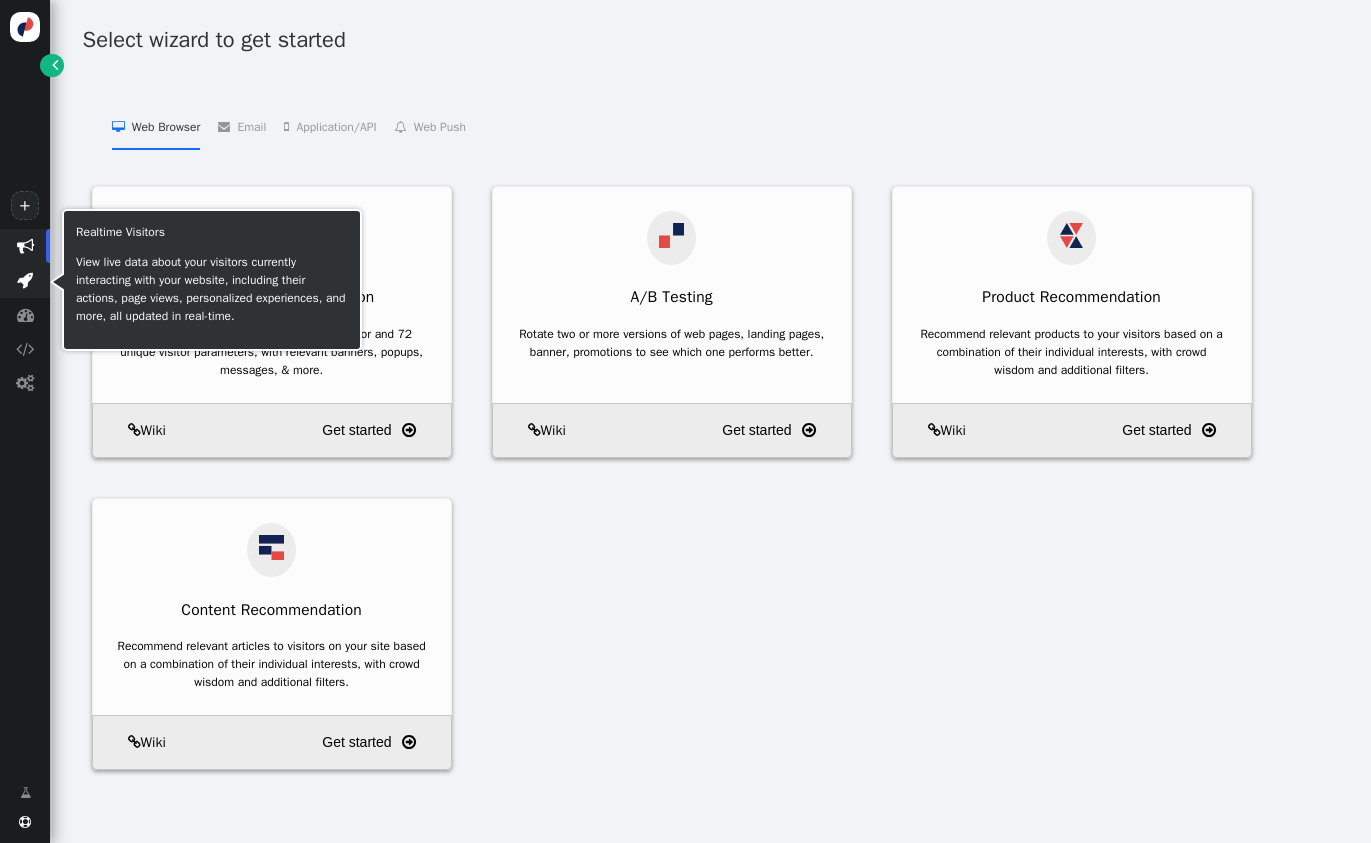 click on "" at bounding box center (25, 279) 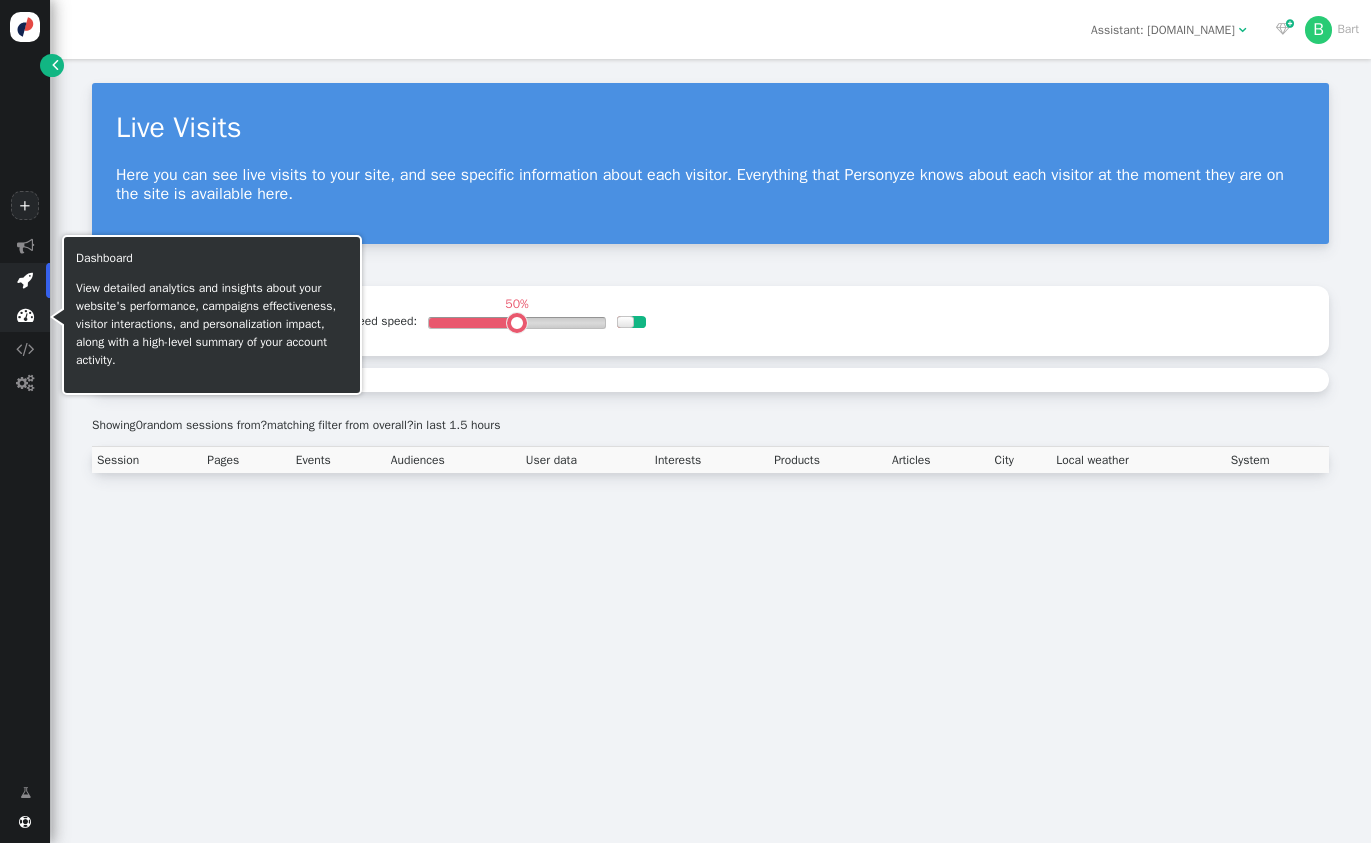 click on "" at bounding box center [25, 314] 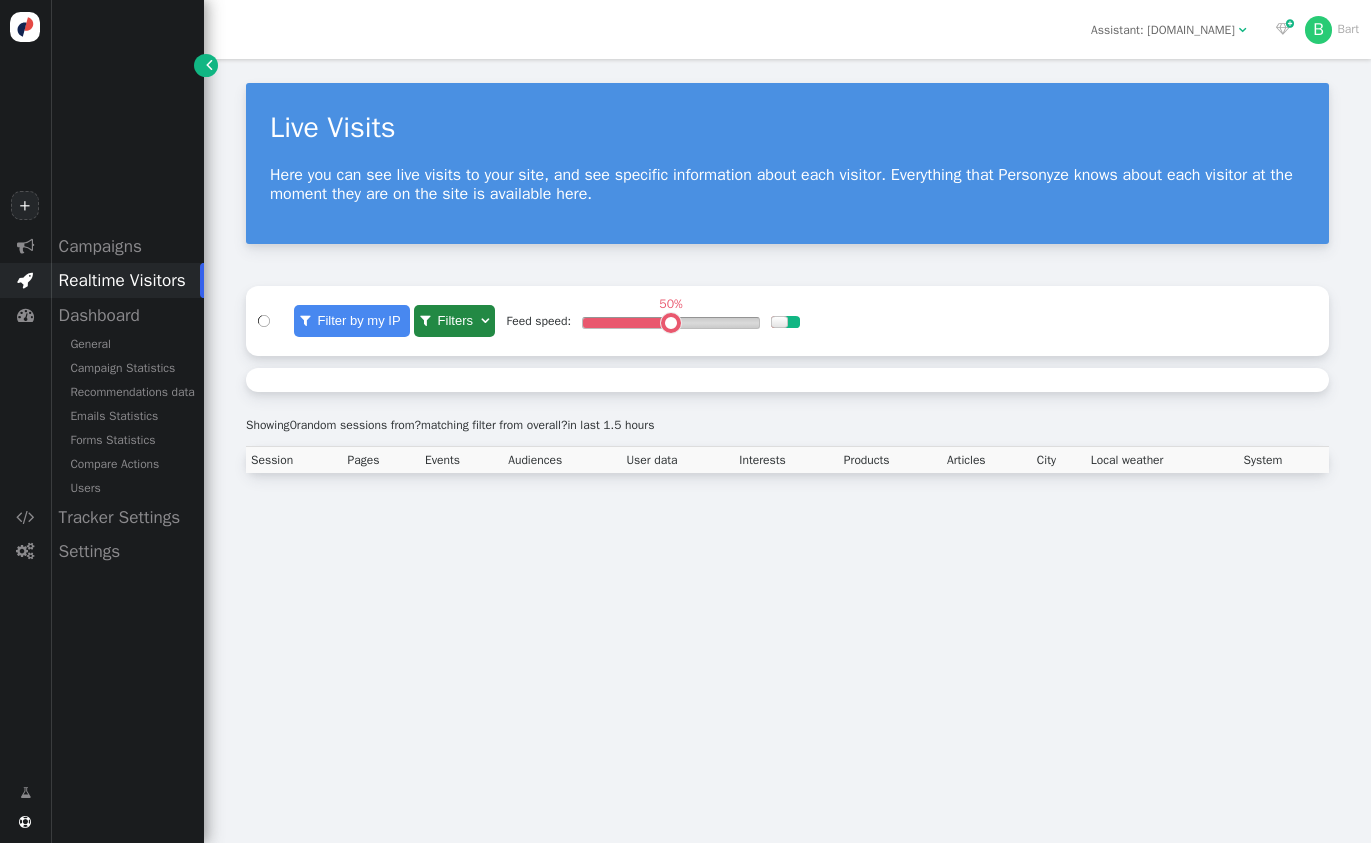 drag, startPoint x: 355, startPoint y: 604, endPoint x: 333, endPoint y: 589, distance: 26.627054 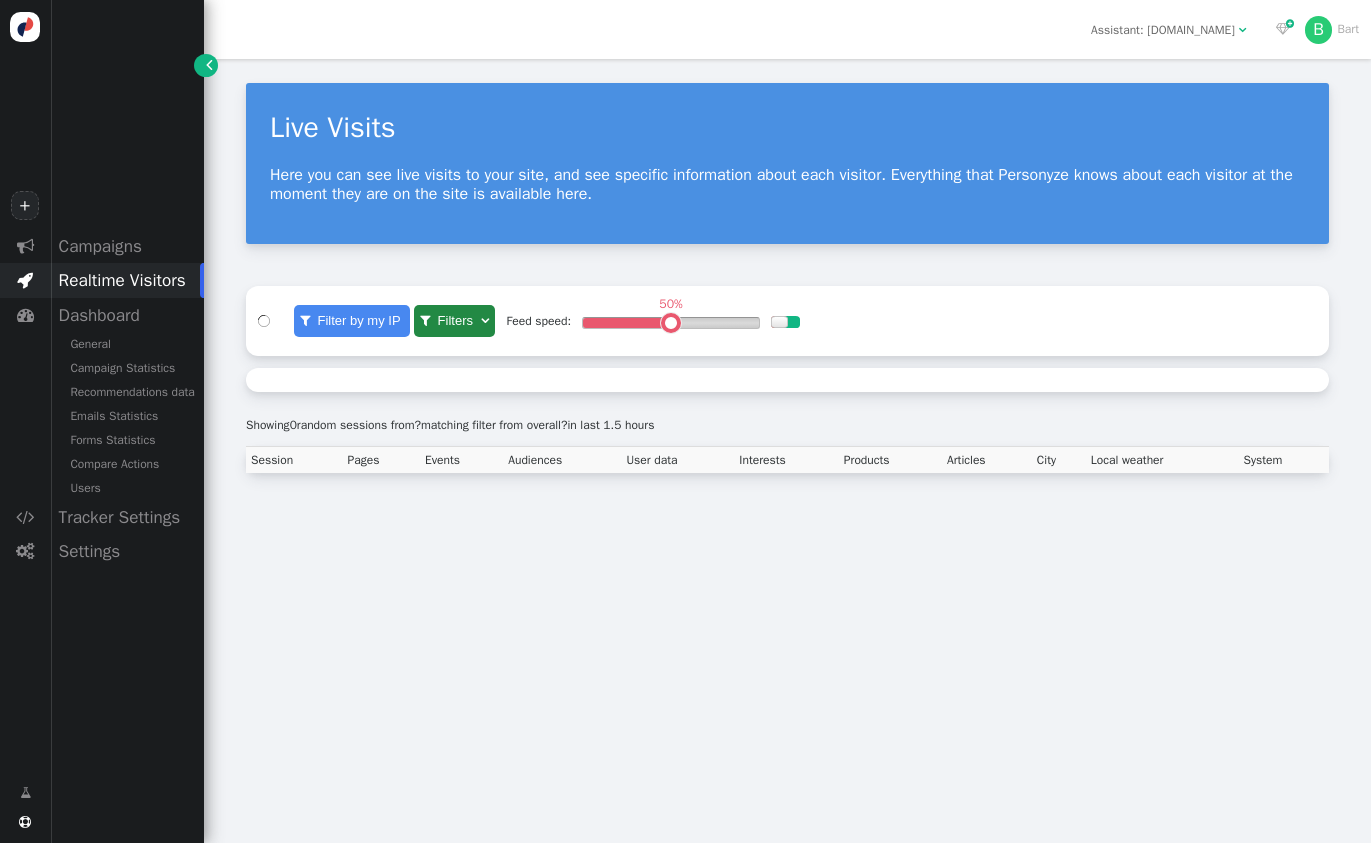 click on "Live Visits     Here you can see live visits to your site, and see specific information about each visitor. Everything that Personyze knows about each visitor at the moment they are on the site is available here.                                    Filter by my IP          Filters                        Remove all filters                      Feed speed:                       50%                                                                                 Showing  0  random sessions from  ?  matching filter from overall  ?  in last 1.5 hours                Session   Pages   Events   Audiences   User data   Interests   Products   Articles   City   Local weather   System" at bounding box center [787, 451] 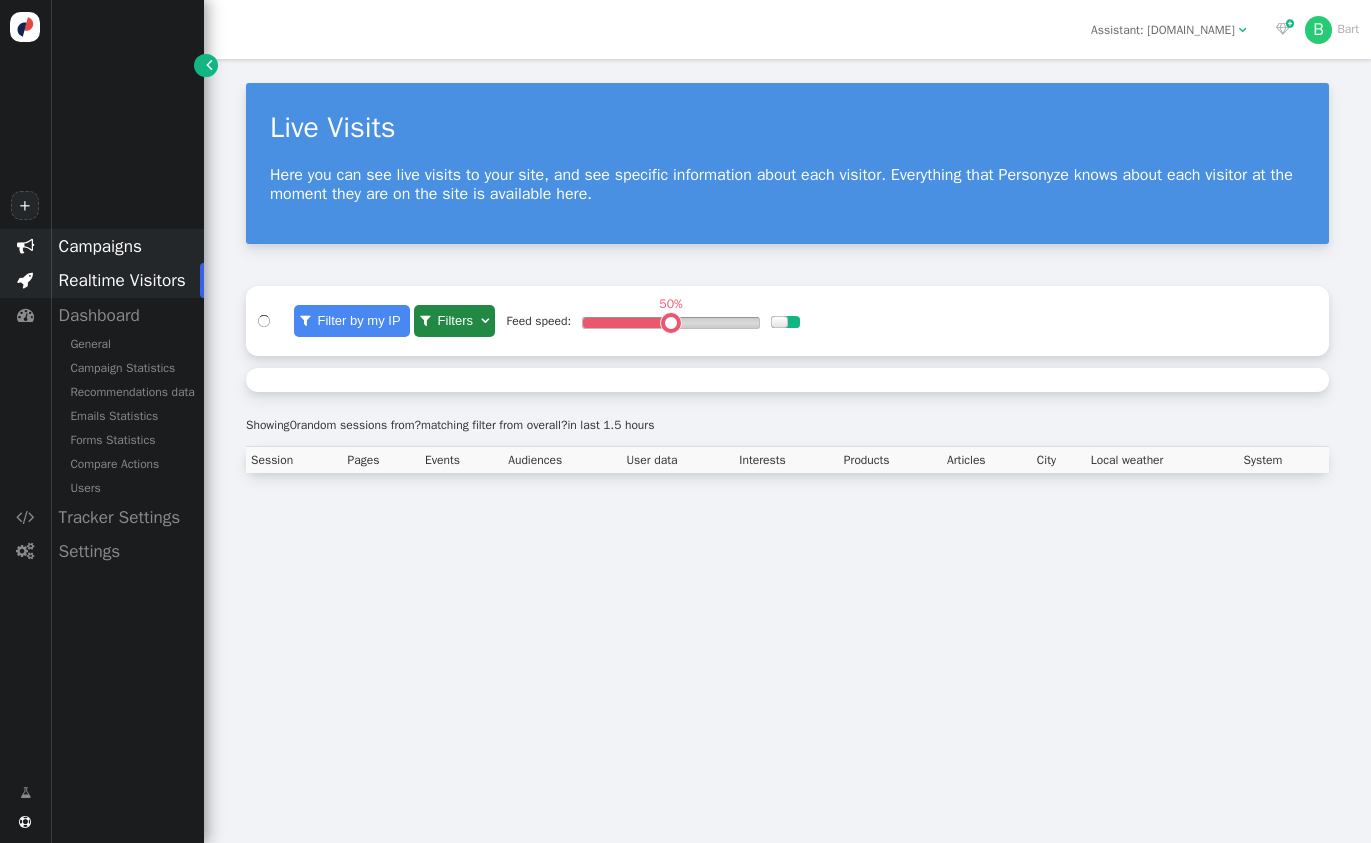 click on "Campaigns" at bounding box center [127, 246] 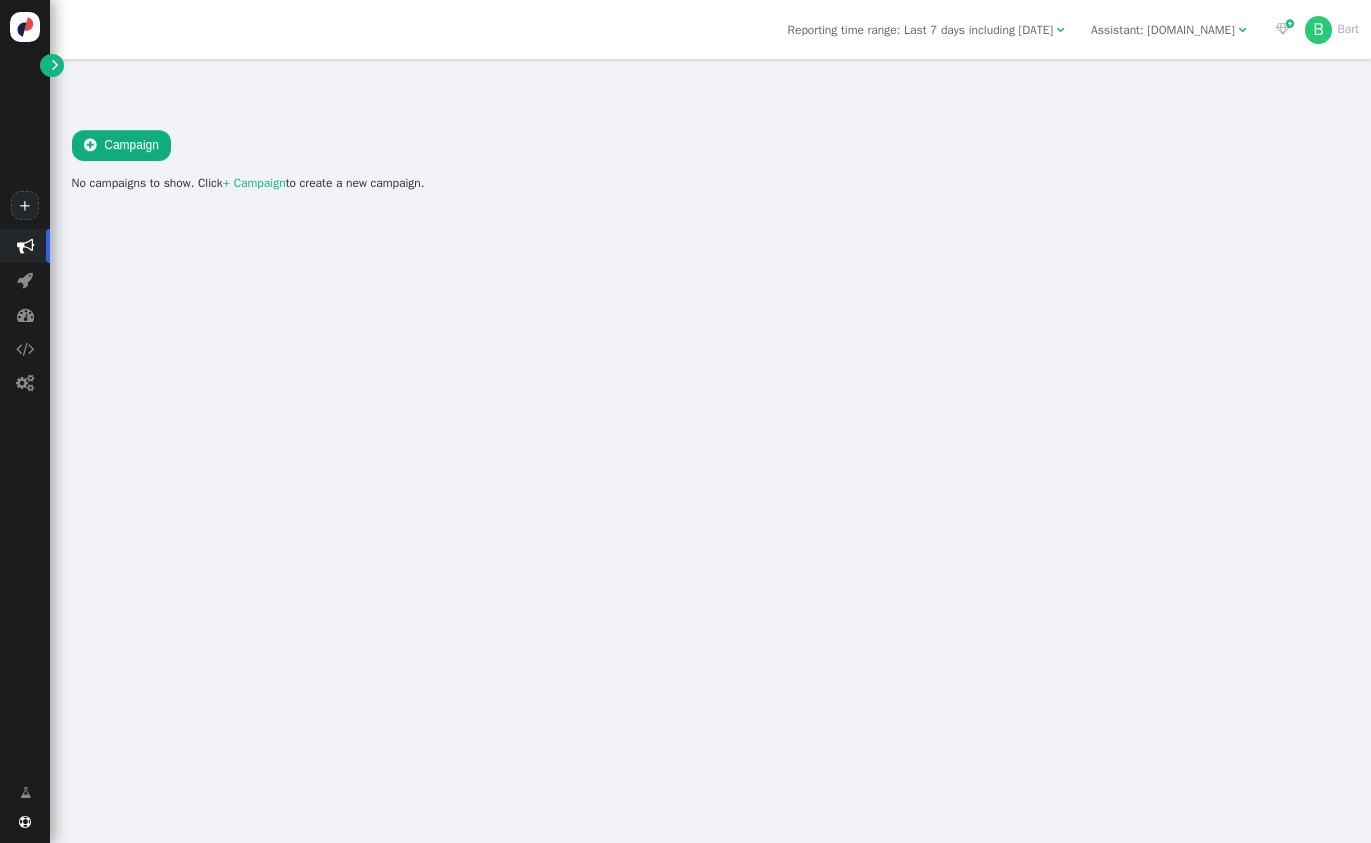 click at bounding box center [25, 27] 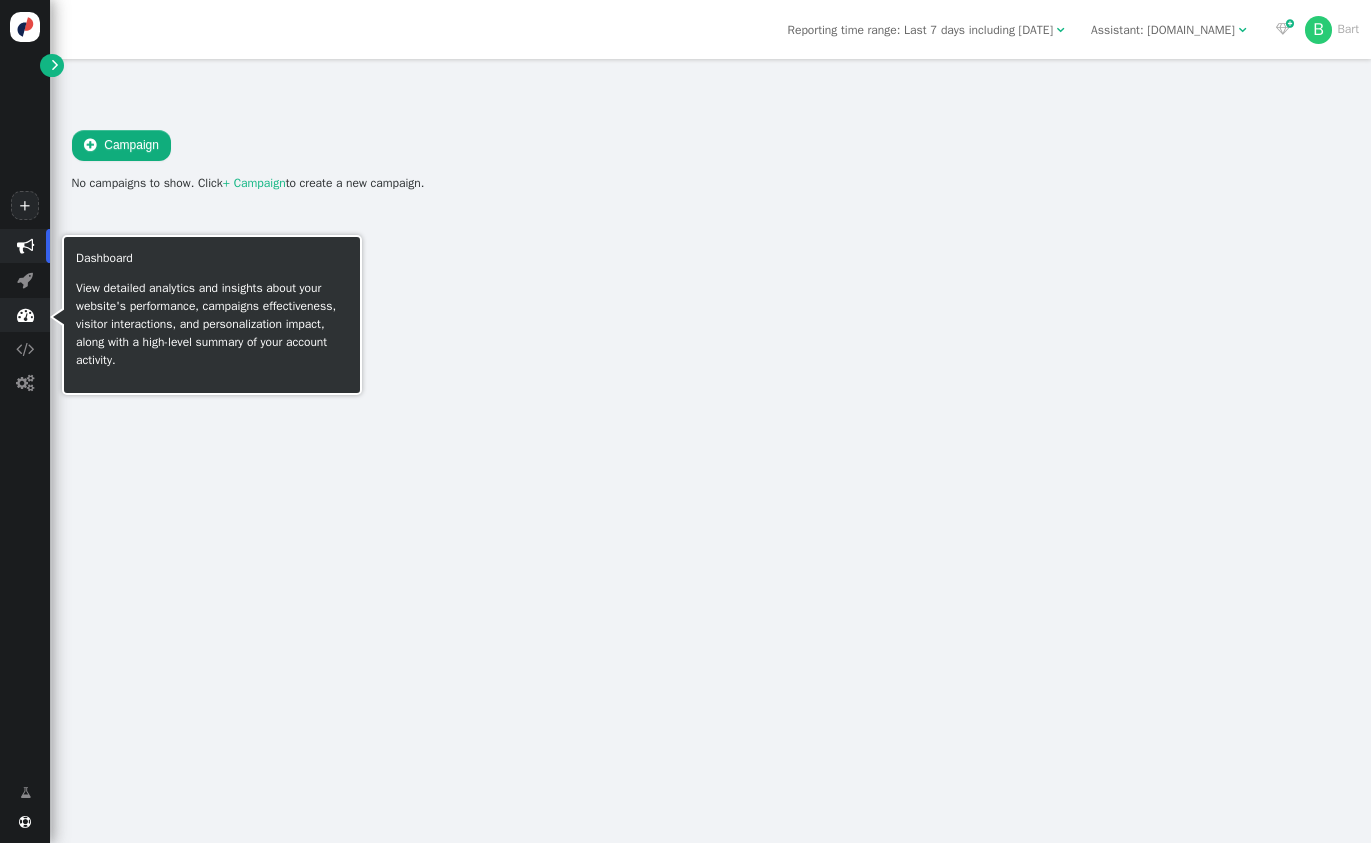 click on "" at bounding box center (25, 314) 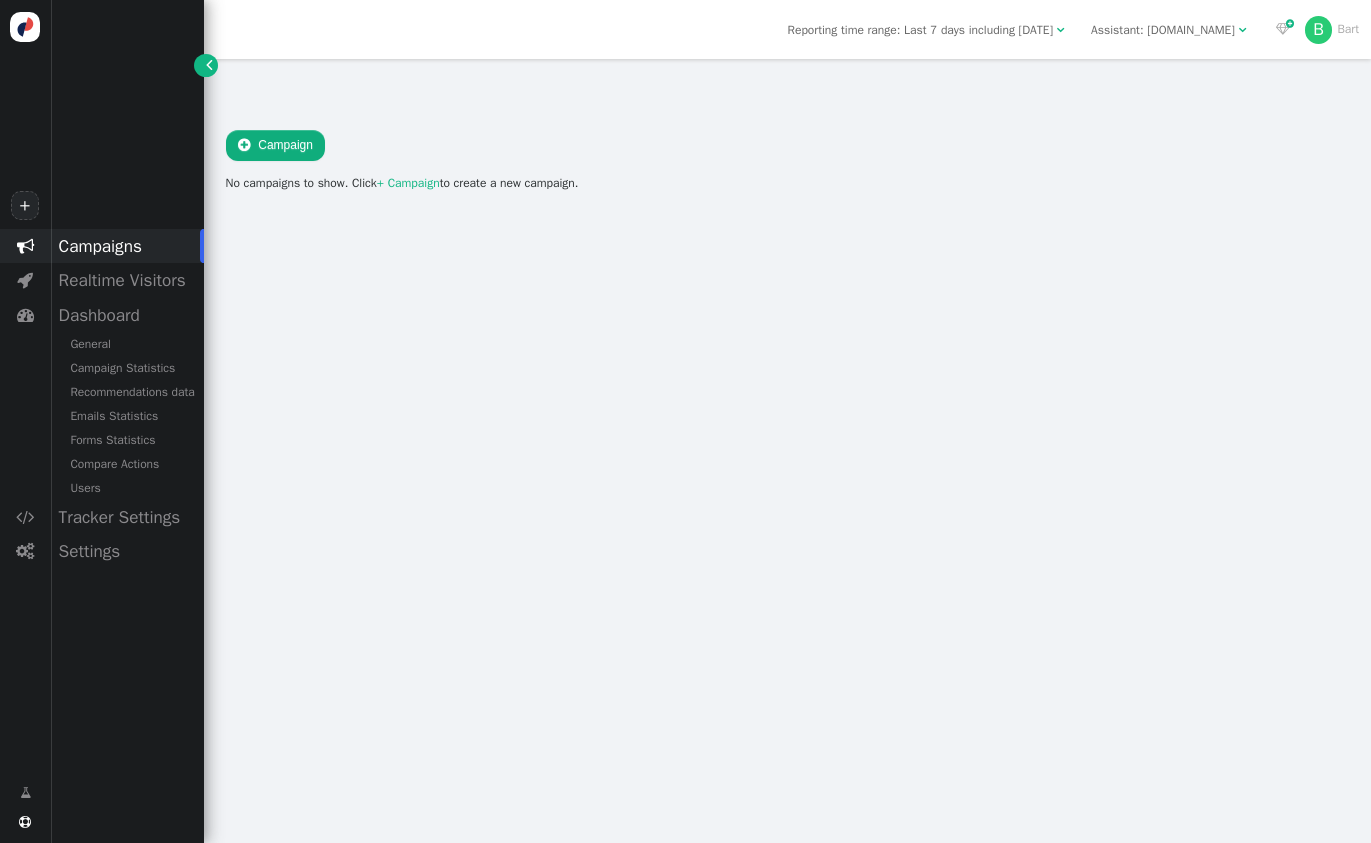 click on " Campaign    No campaigns to show. Click  + Campaign  to create a new campaign." at bounding box center [787, 451] 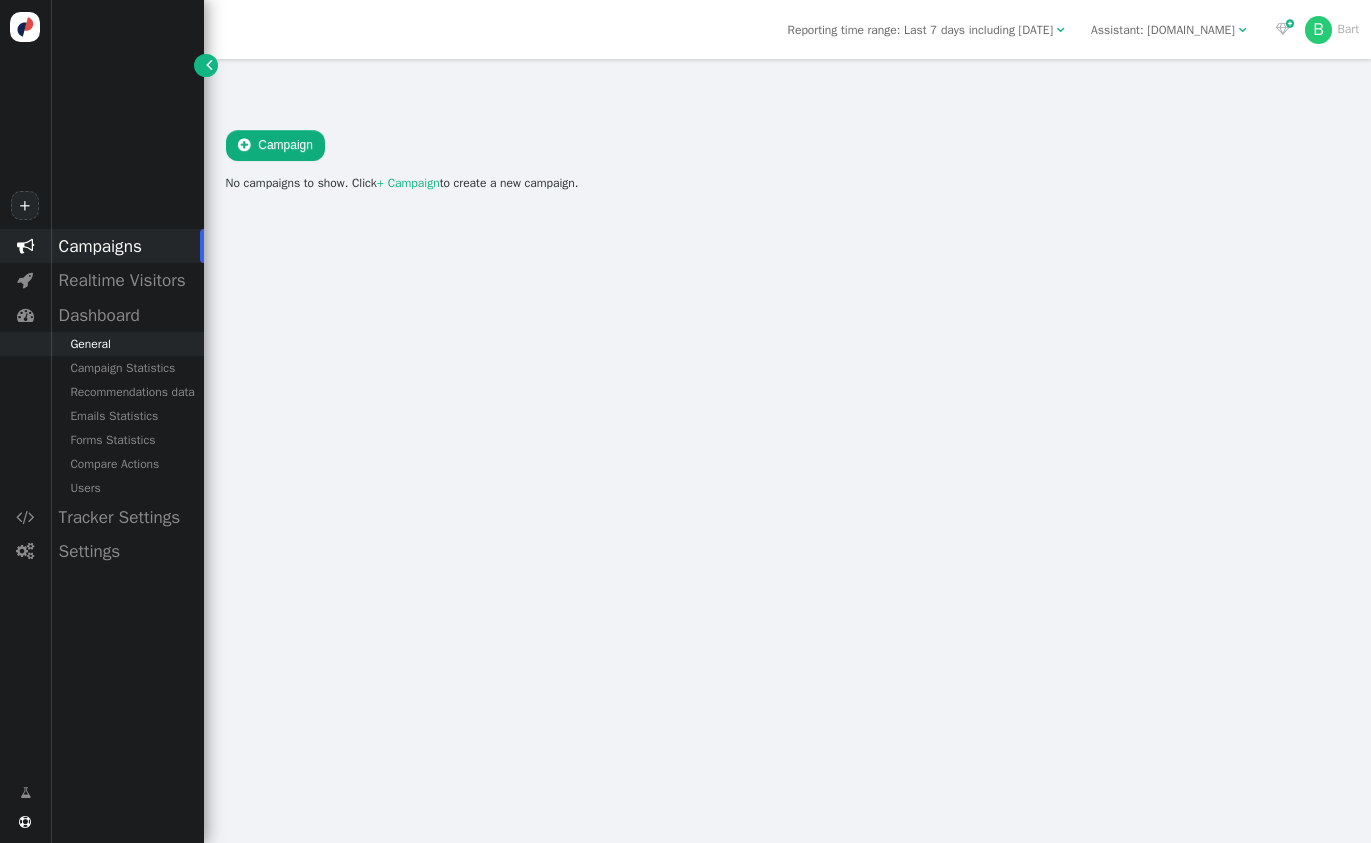 click on "General" at bounding box center (127, 344) 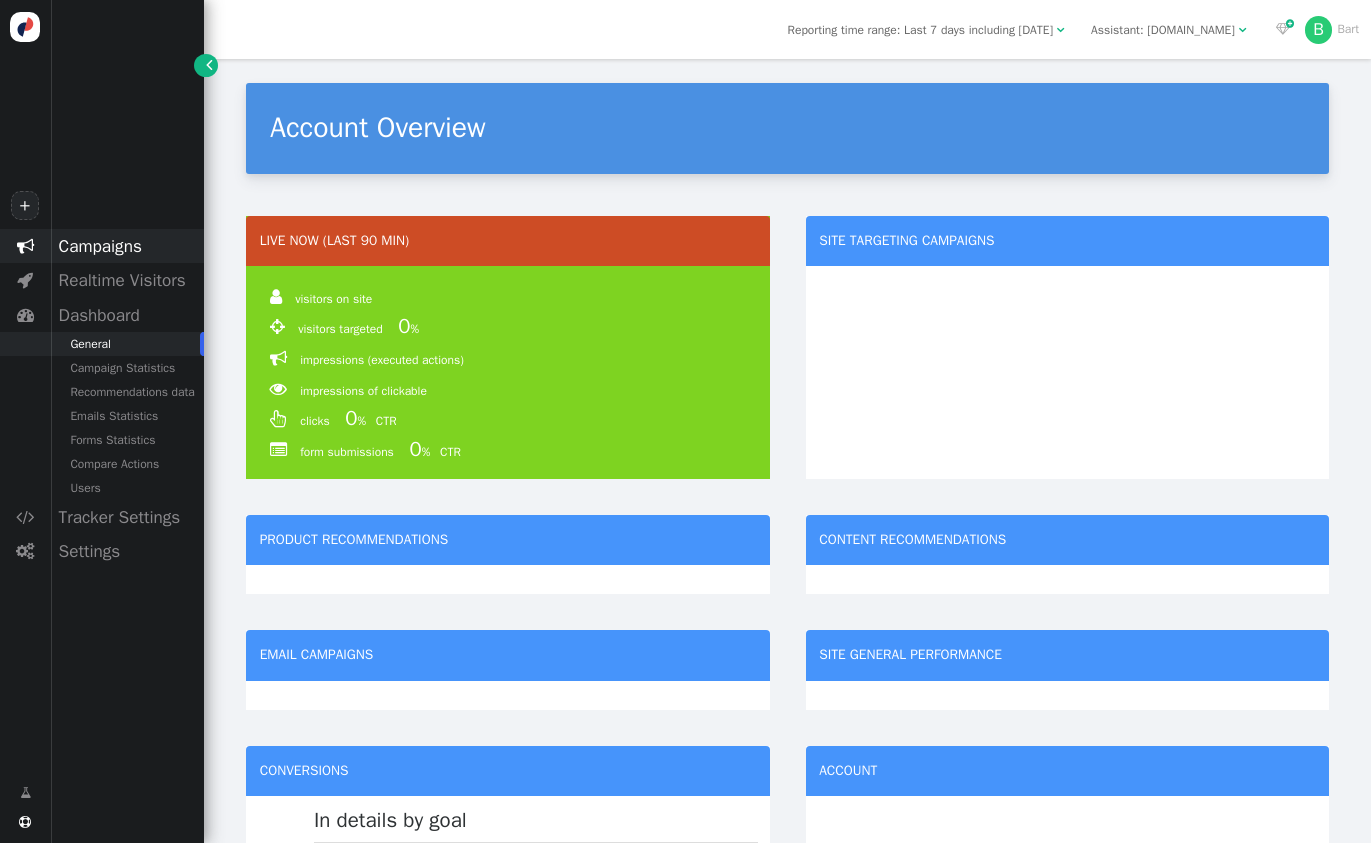 click on "Campaigns" at bounding box center (127, 246) 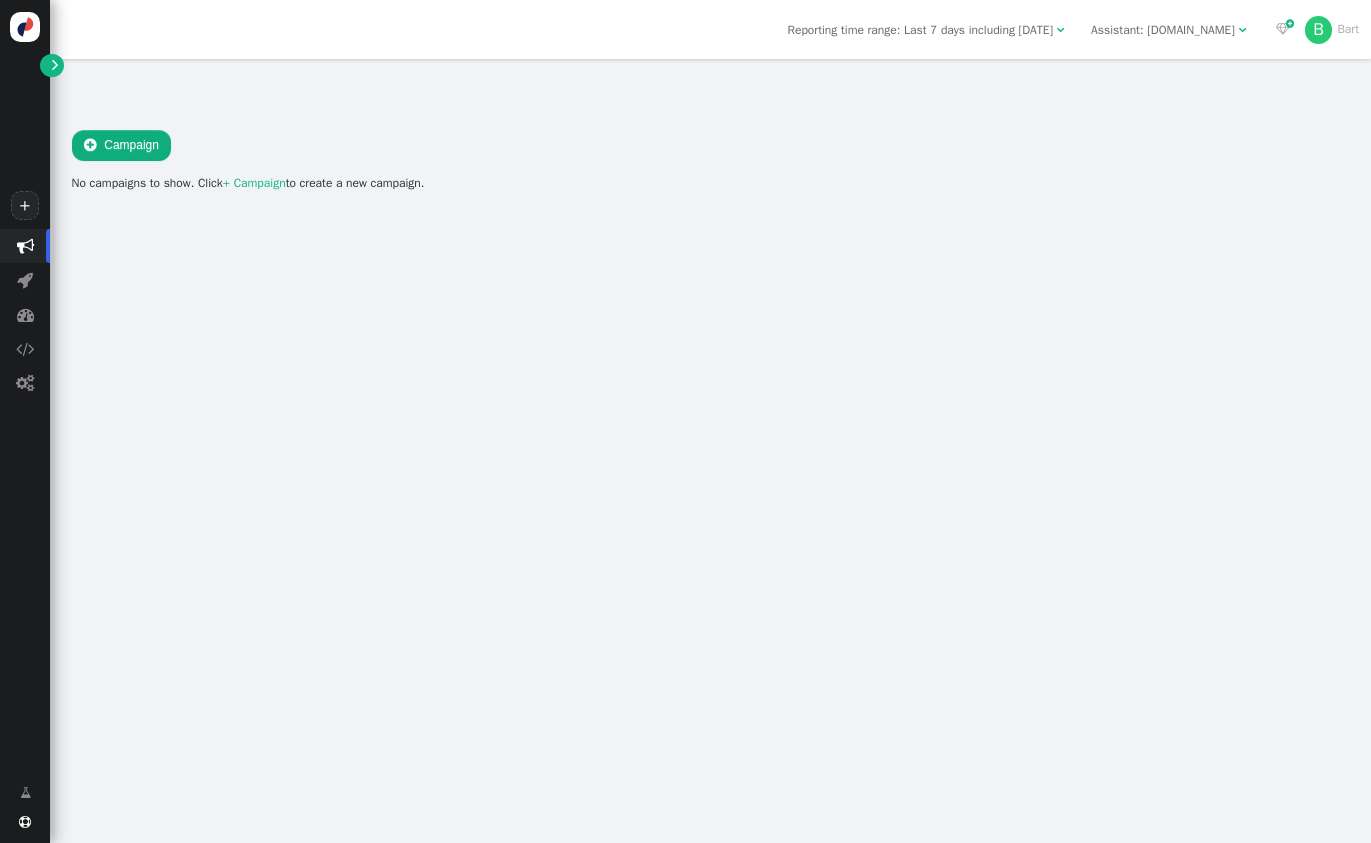 click on " Campaign    No campaigns to show. Click  + Campaign  to create a new campaign." at bounding box center [710, 451] 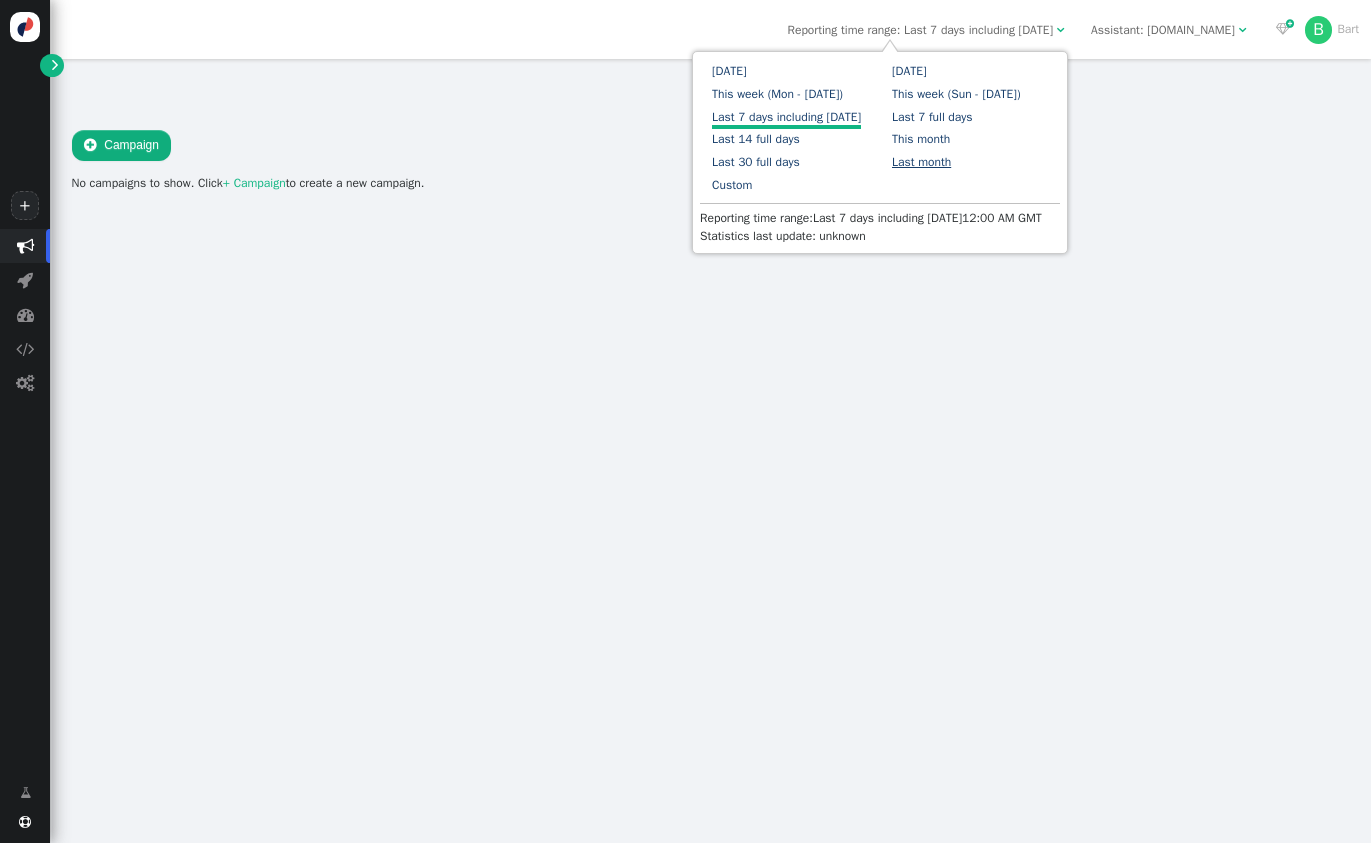 click on "Last month" at bounding box center [921, 162] 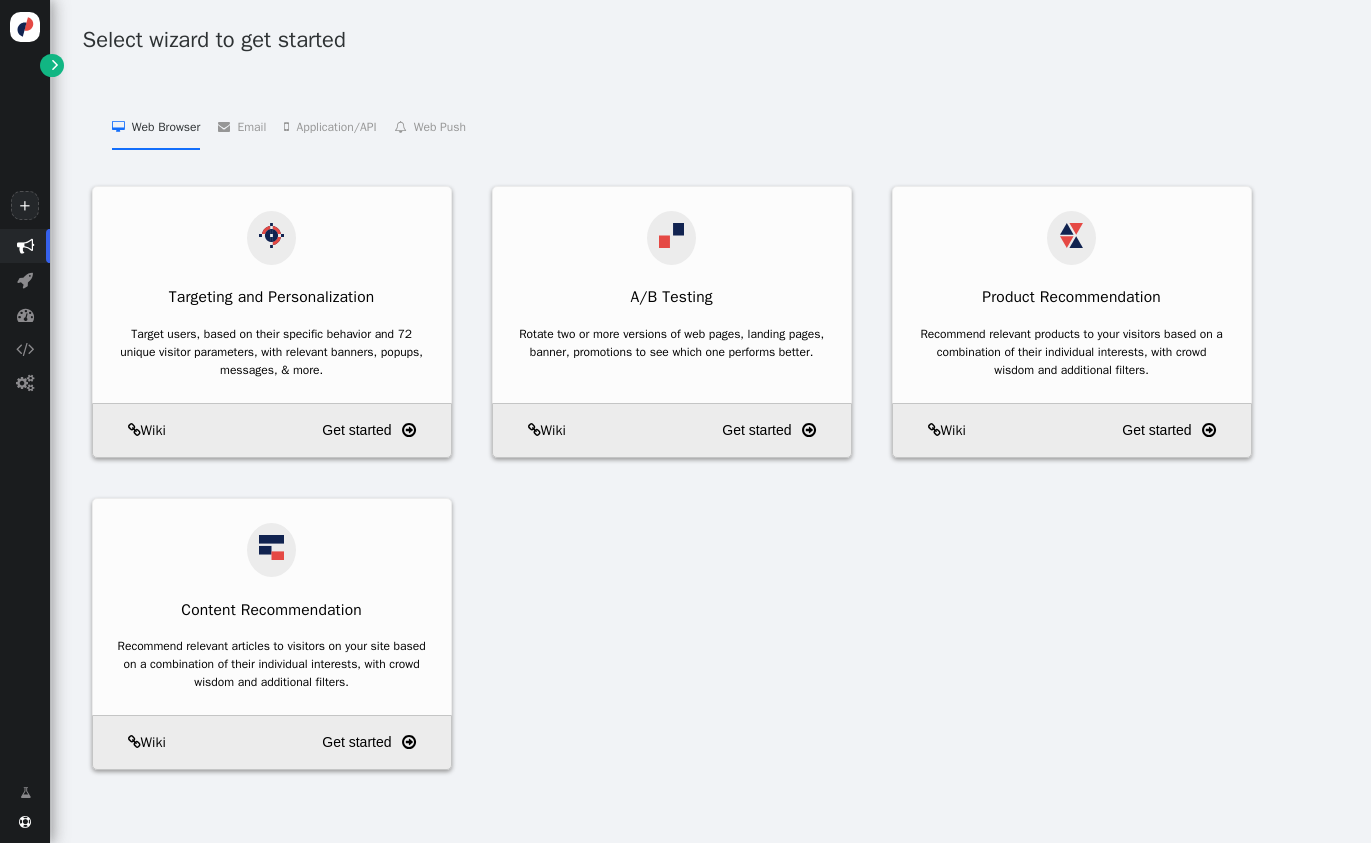 click on "Select wizard to get started            Web Browser   Targeting and Personalization    A/B Testing    Product Recommendation    Content Recommendation   Email   Email Personalization    Add Product Recommendations to 3rd Party Emails    Add Content Recommendations to 3rd Party Emails    Add Personalized Banner to 3rd Party Emails   Application/API   Targeting and Personalization for Applications    Product Recommendation for Applications    Content Recommendation for Applications    JSON API product recommendations    JSON API content recommendations   Web Push   Web Push Subscribe    Web Push Send                        Targeting and Personalization       Target users, based on their specific behavior and 72 unique visitor parameters, with relevant banners, popups, messages, & more.             Wiki    Get started                      A/B Testing                   Wiki    Get started                      Product Recommendation" at bounding box center [710, 410] 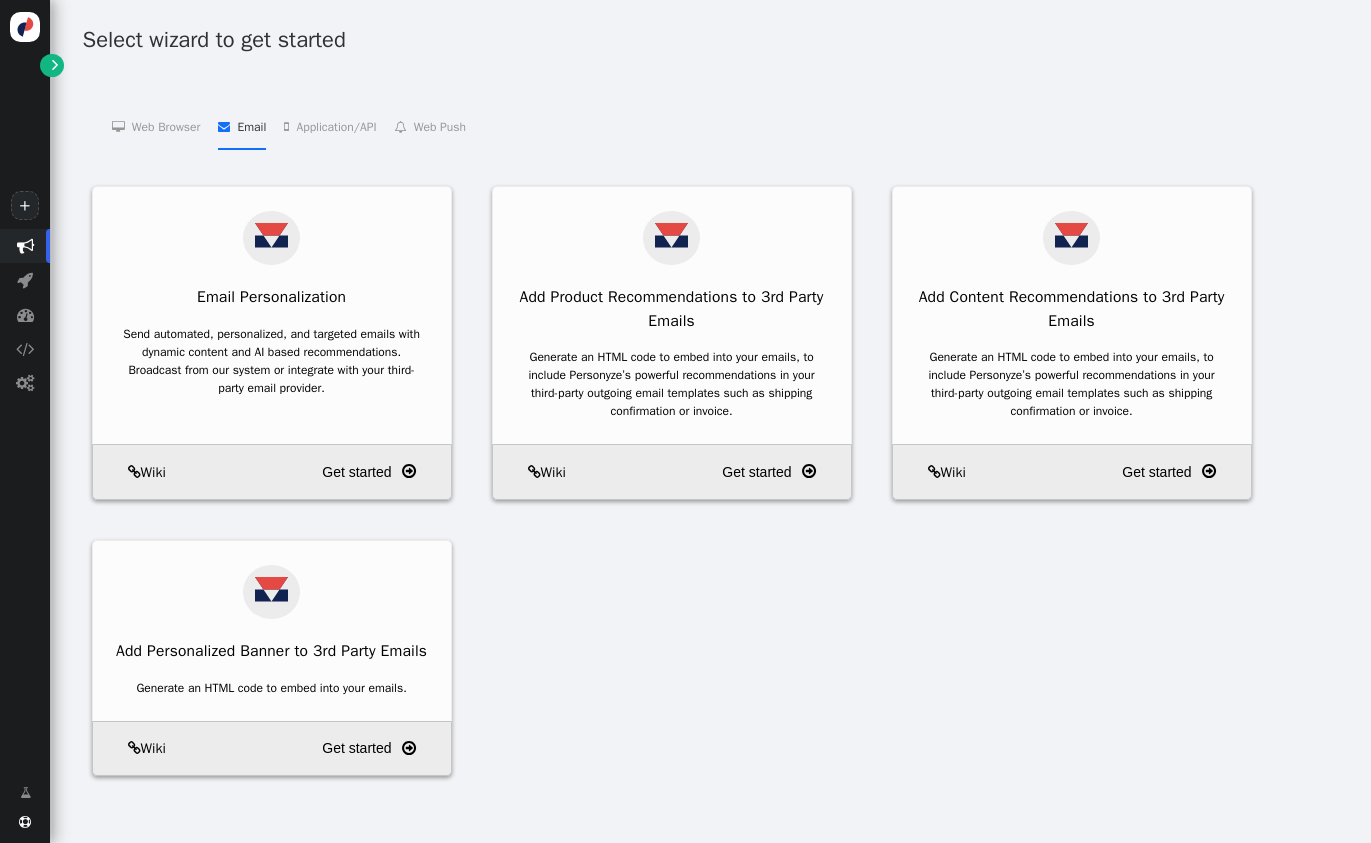click on " Email   Email Personalization    Add Product Recommendations to 3rd Party Emails    Add Content Recommendations to 3rd Party Emails    Add Personalized Banner to 3rd Party Emails " at bounding box center [242, 126] 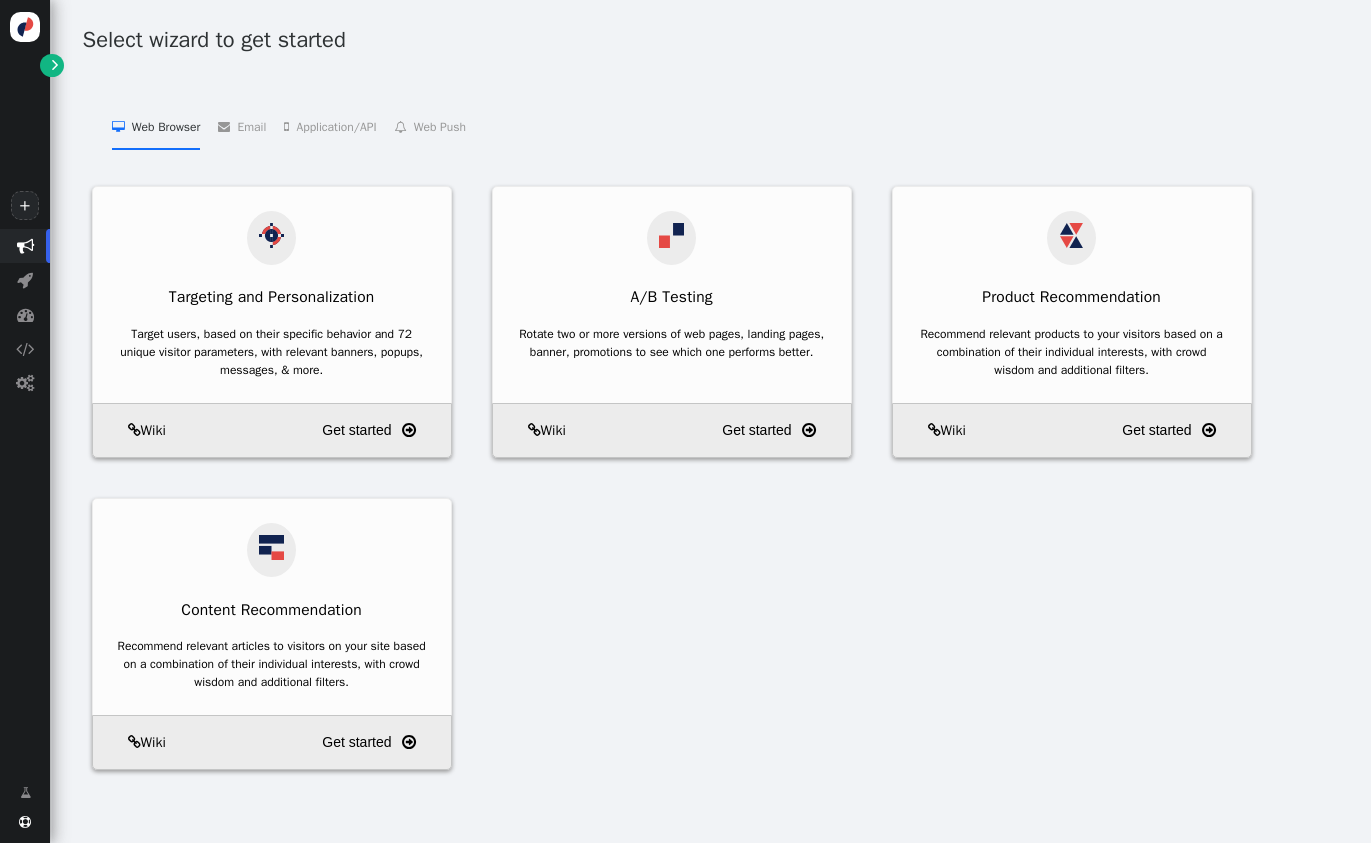 click on " Web Browser   Targeting and Personalization    A/B Testing    Product Recommendation    Content Recommendation " at bounding box center [156, 126] 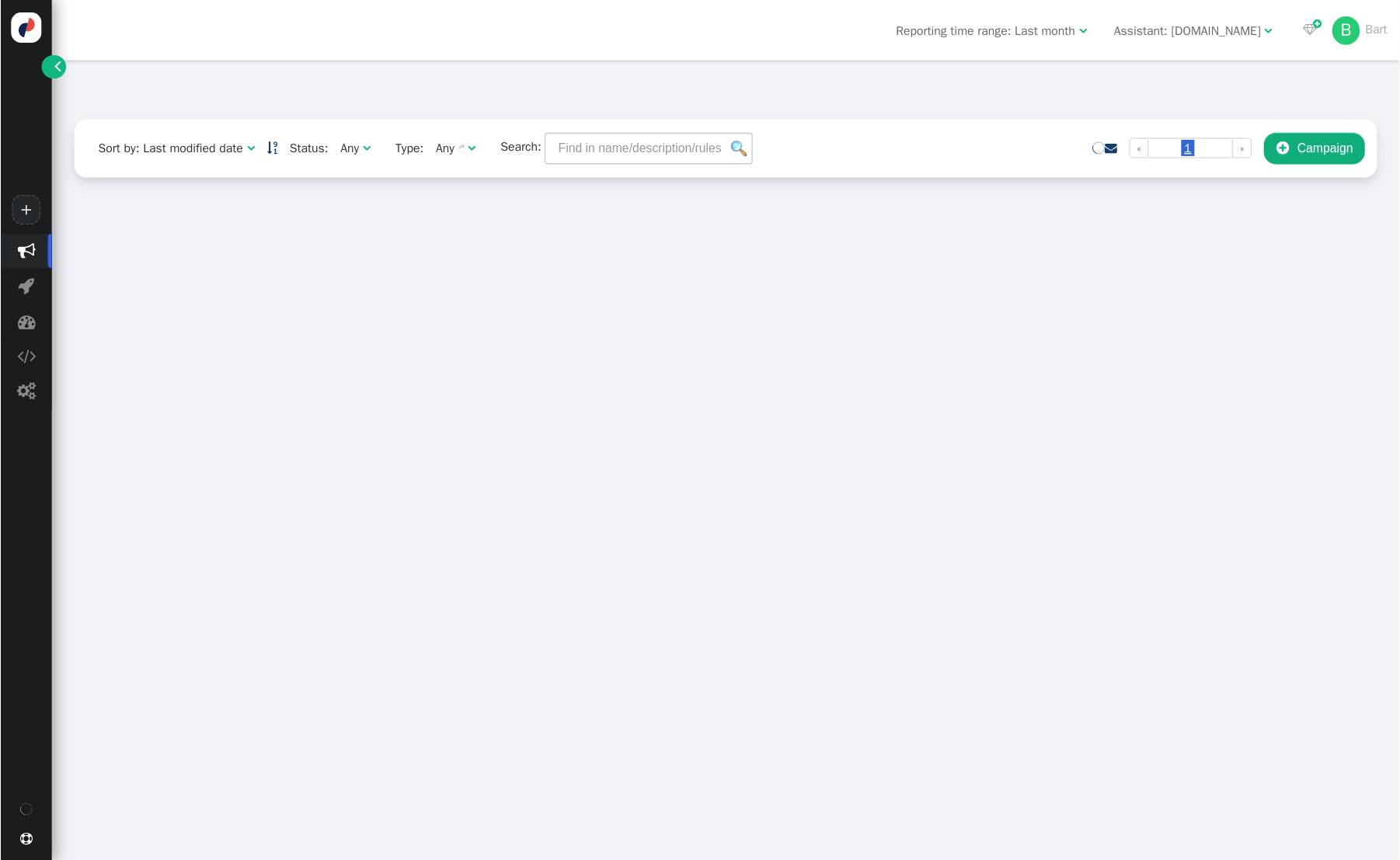 scroll, scrollTop: 0, scrollLeft: 0, axis: both 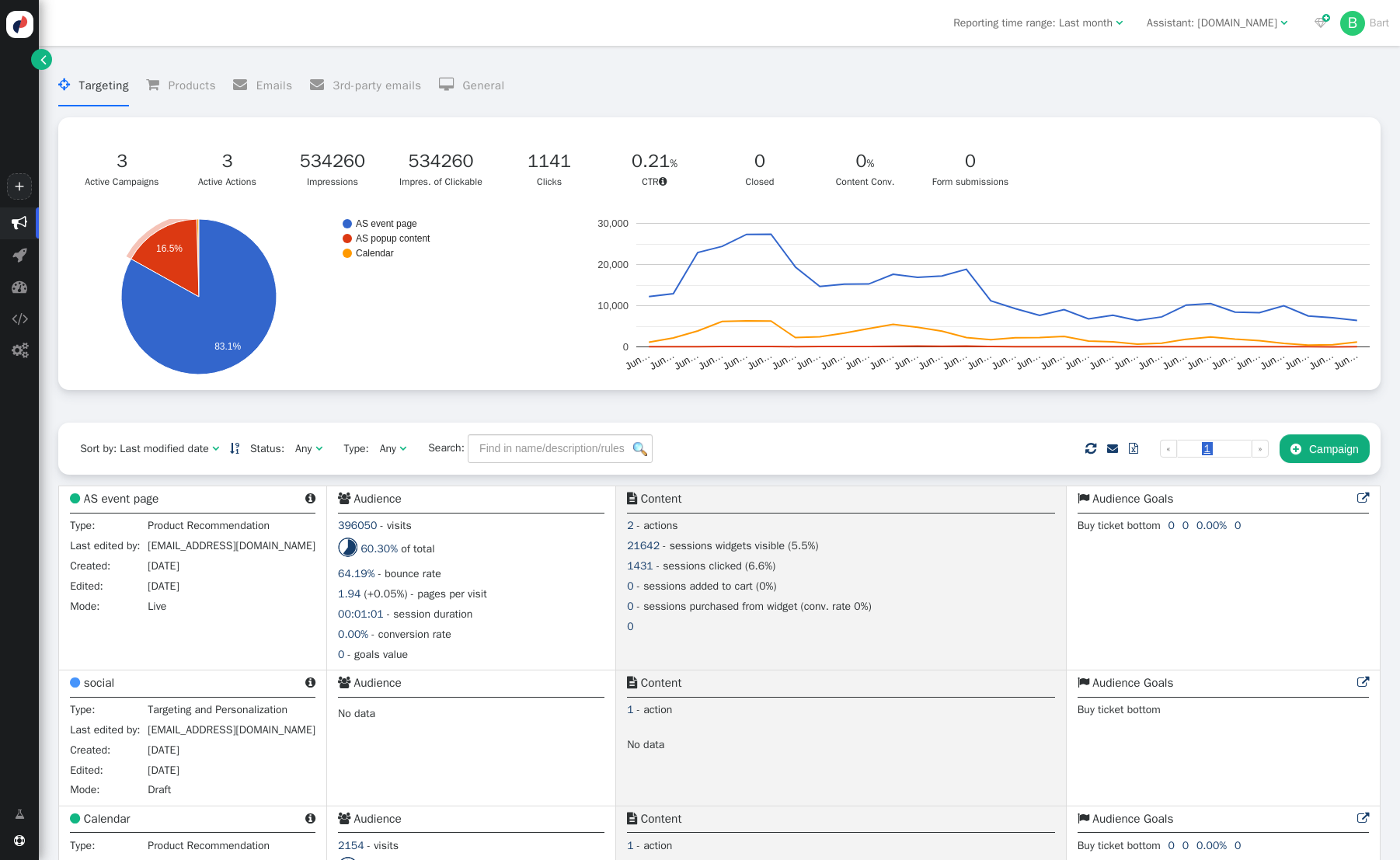 click on "AS popup content" 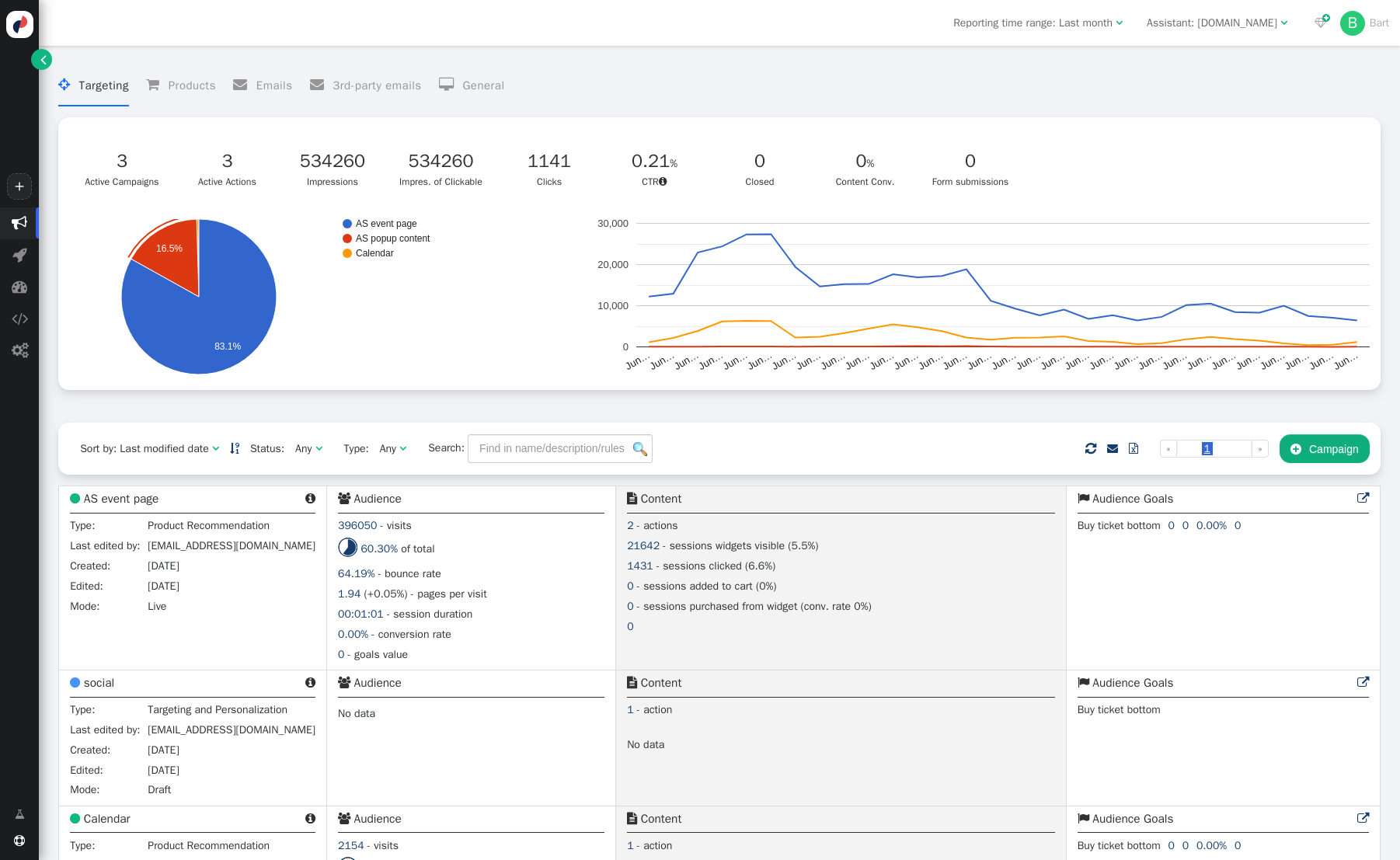 click on "AS event page AS popup content Calendar 16.5% 83.1%" 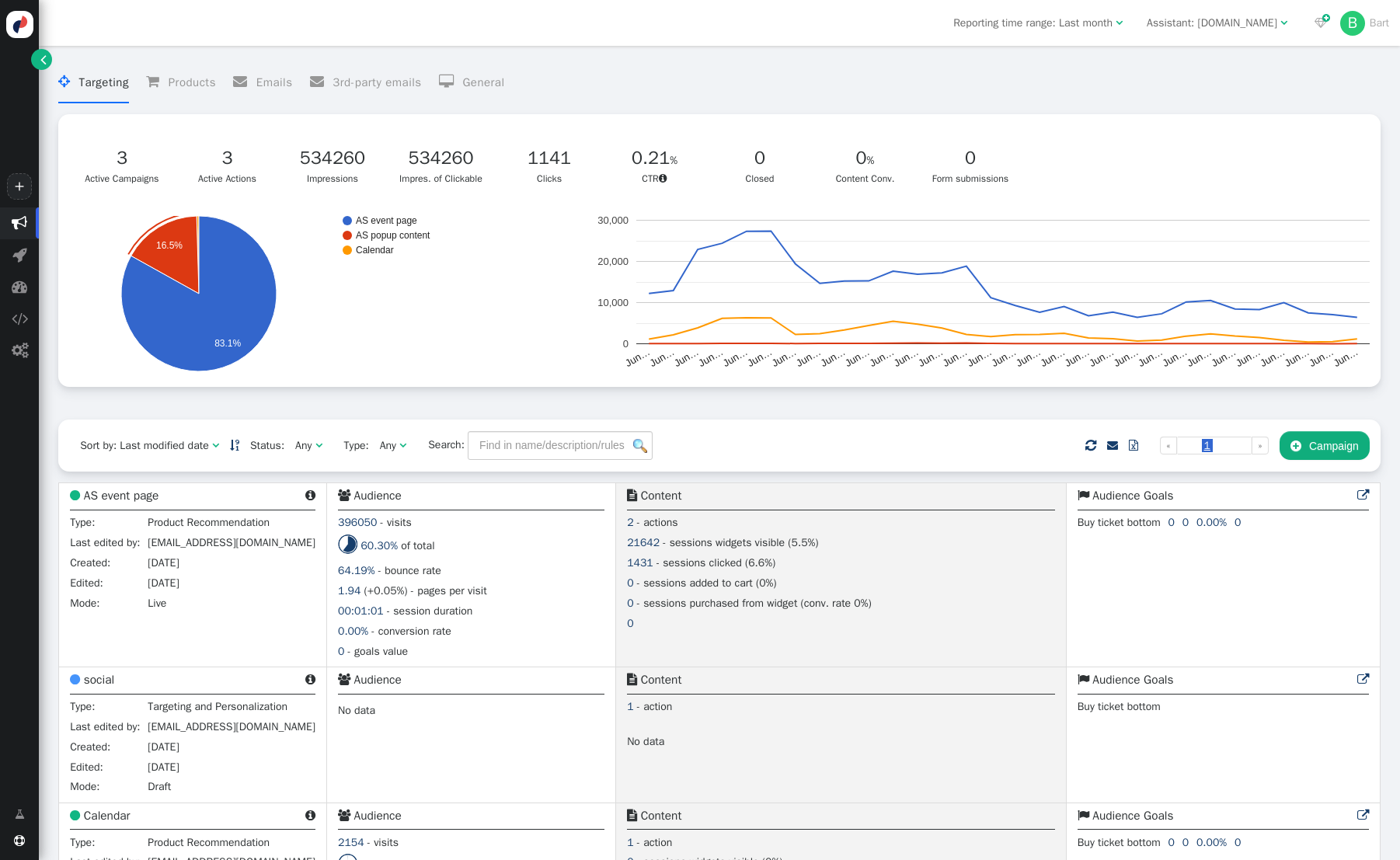 scroll, scrollTop: 0, scrollLeft: 0, axis: both 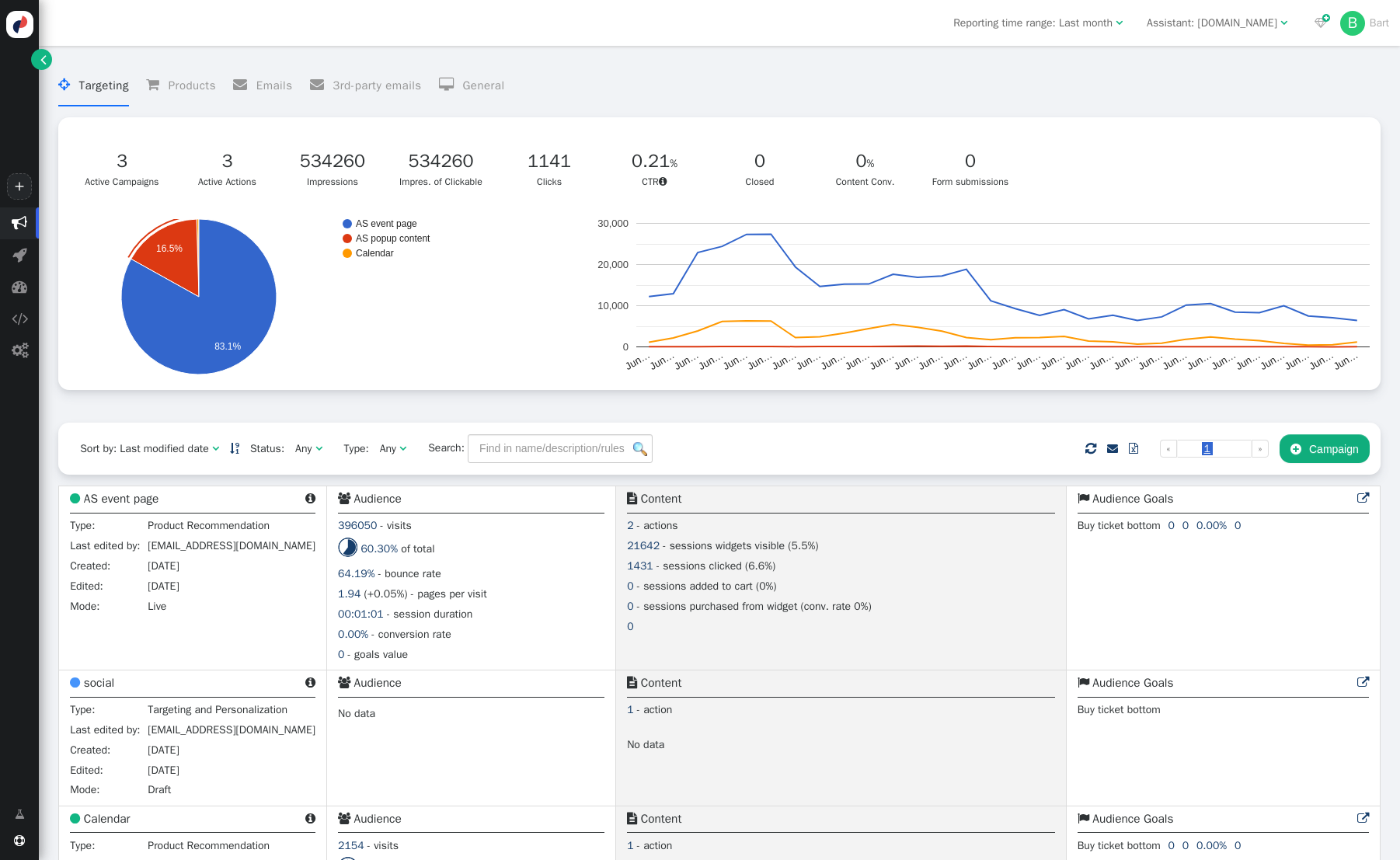 click on "AS event page AS popup content Calendar 16.5% 83.1%" 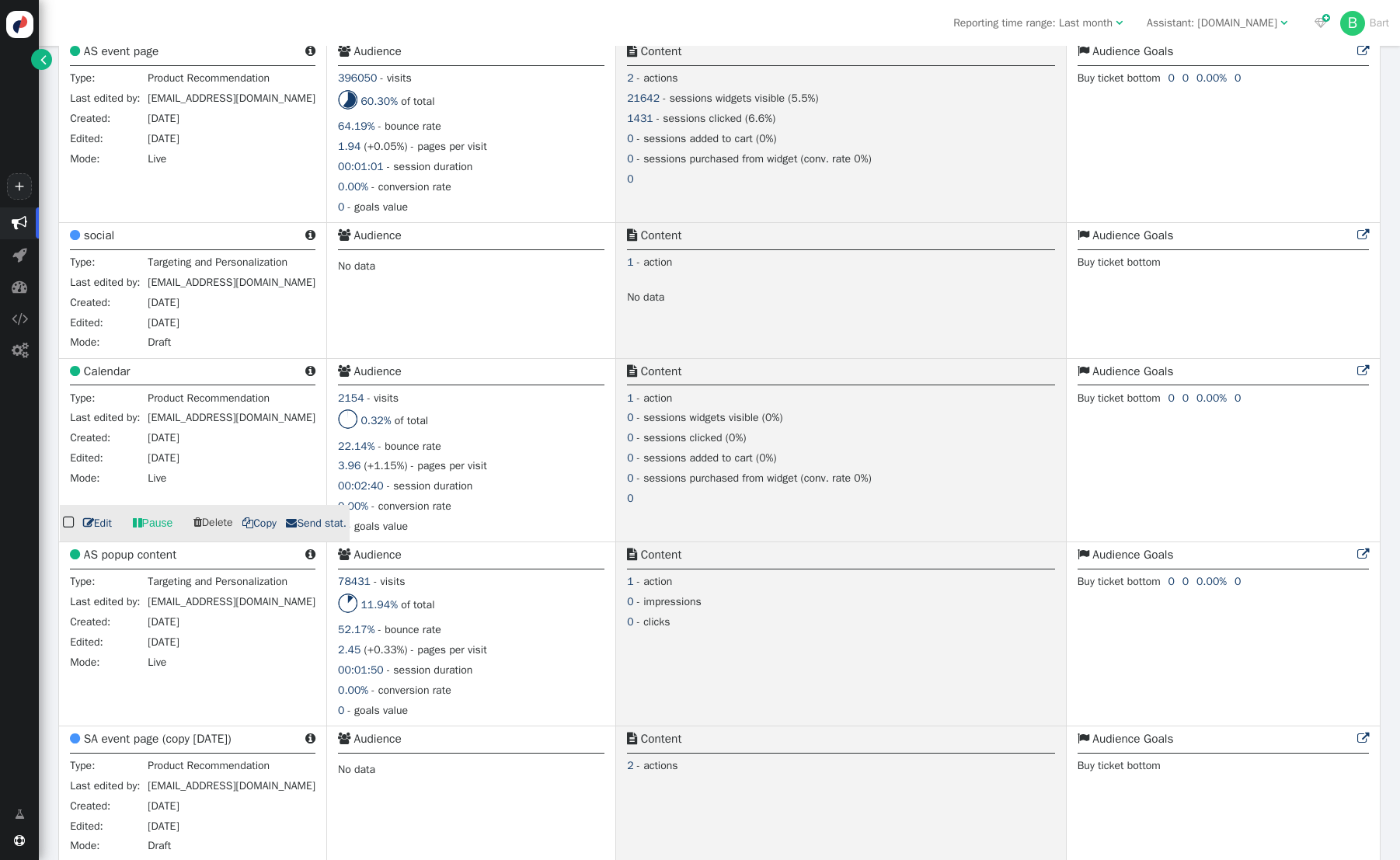scroll, scrollTop: 0, scrollLeft: 0, axis: both 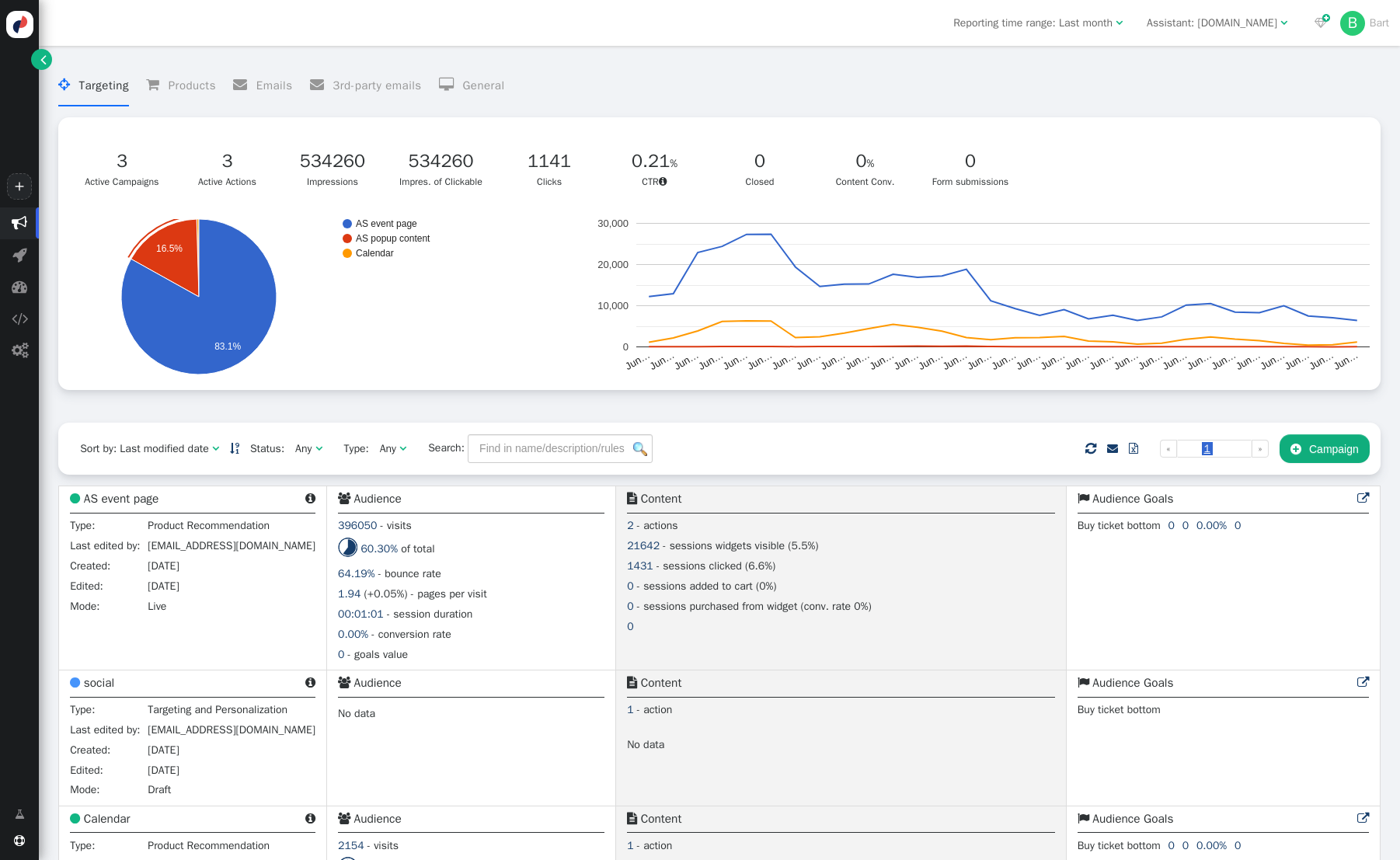 click on "" at bounding box center (319, 448) 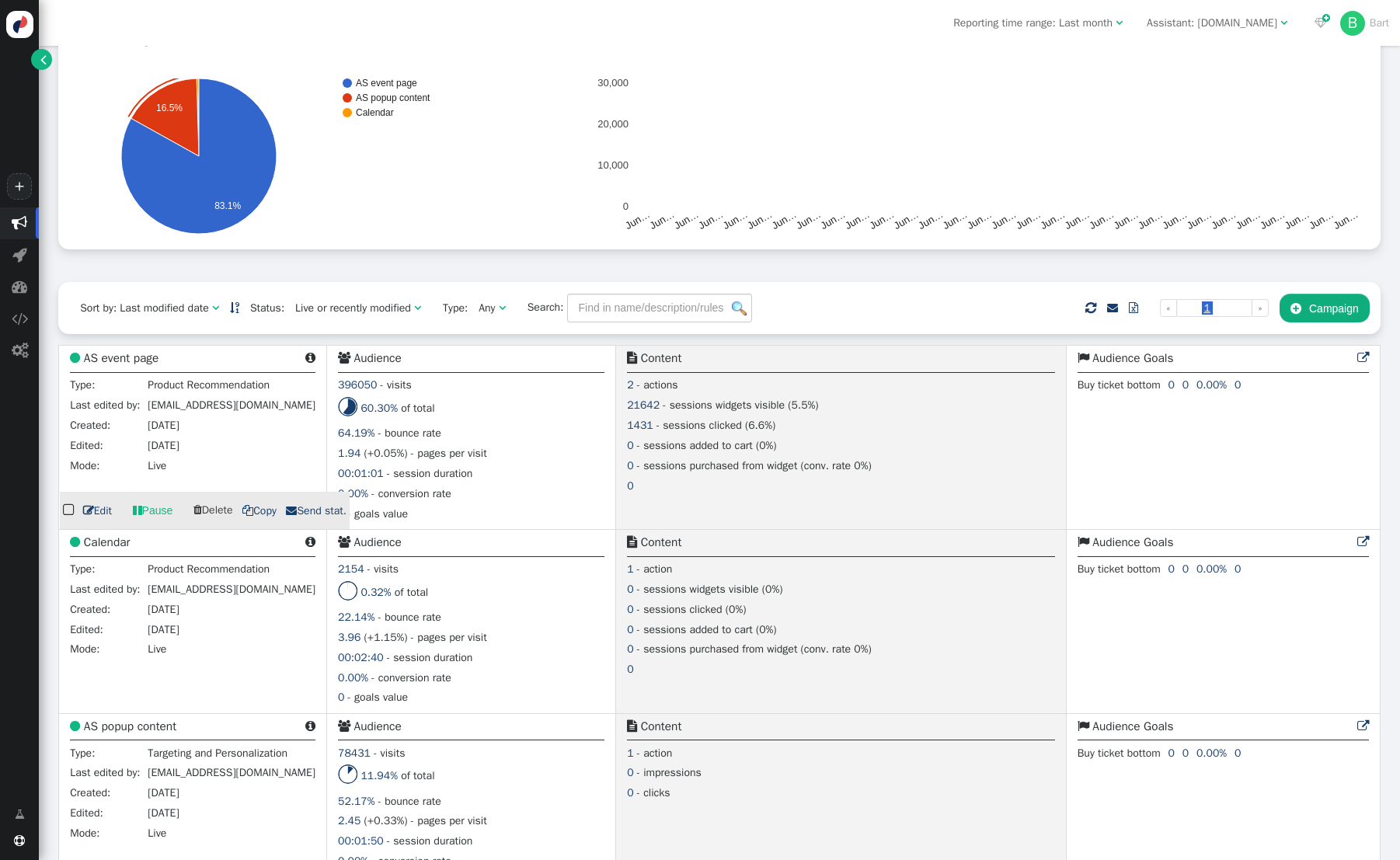 scroll, scrollTop: 186, scrollLeft: 0, axis: vertical 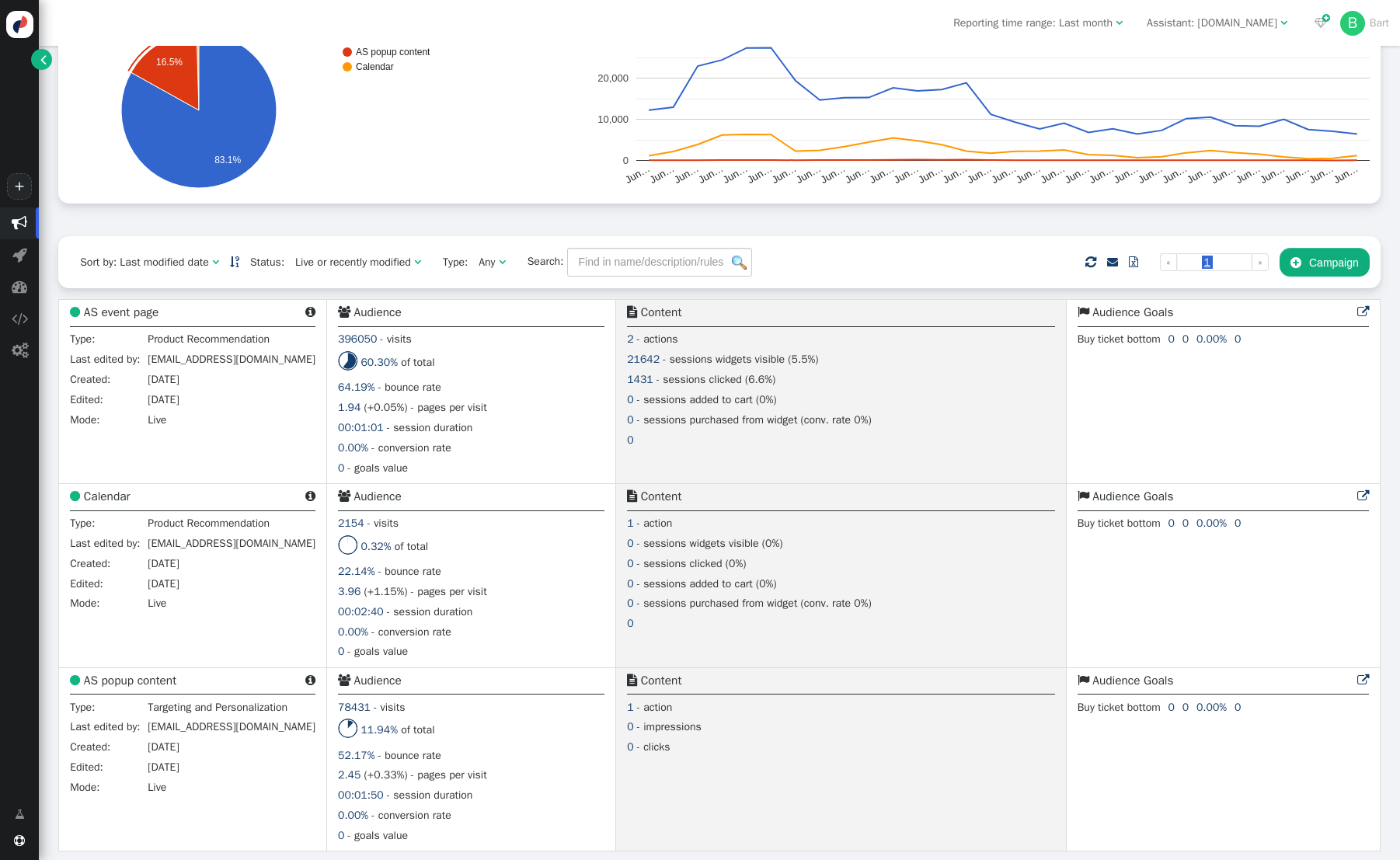 click on "Live or recently modified" at bounding box center [353, 262] 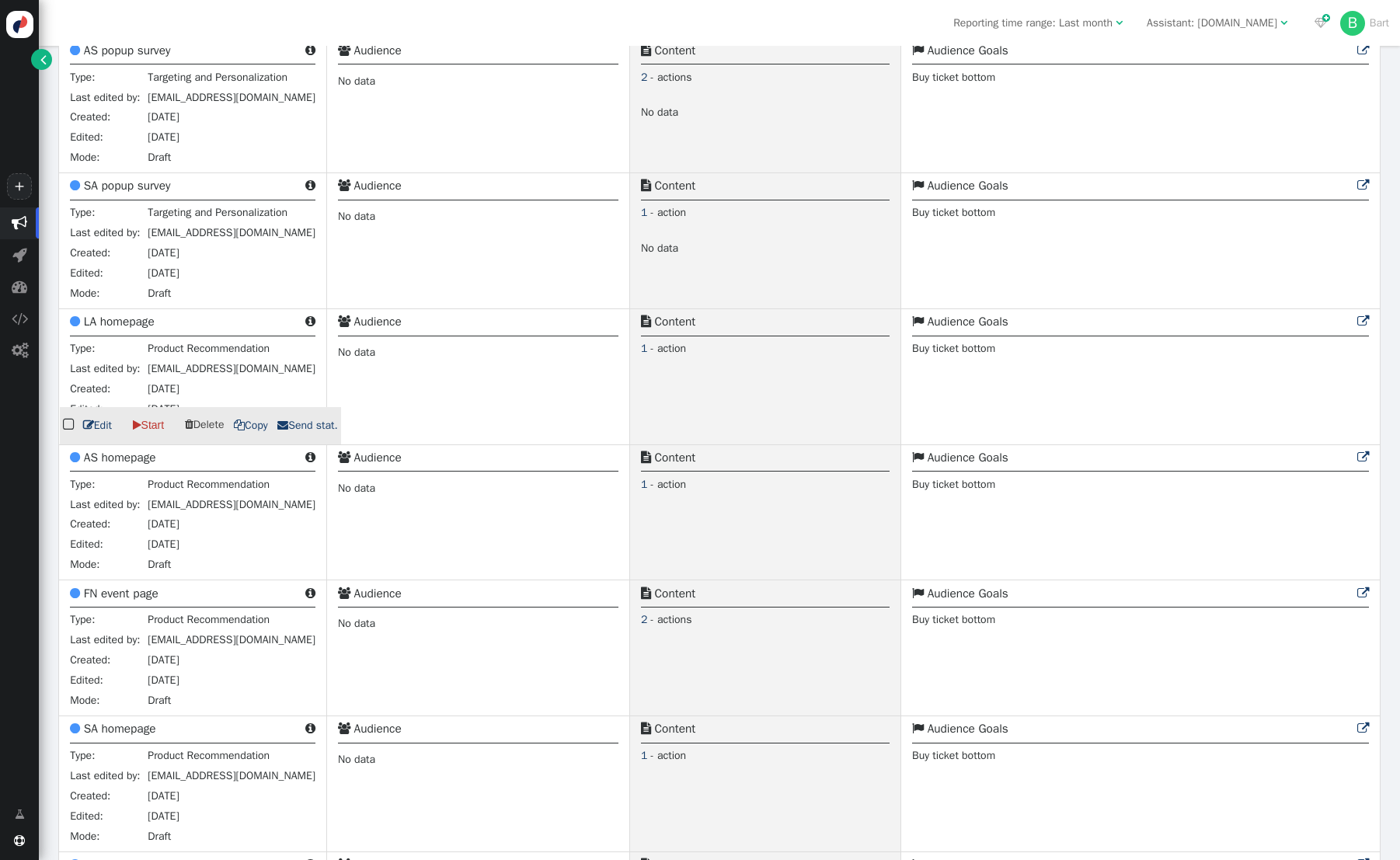 scroll, scrollTop: 722, scrollLeft: 0, axis: vertical 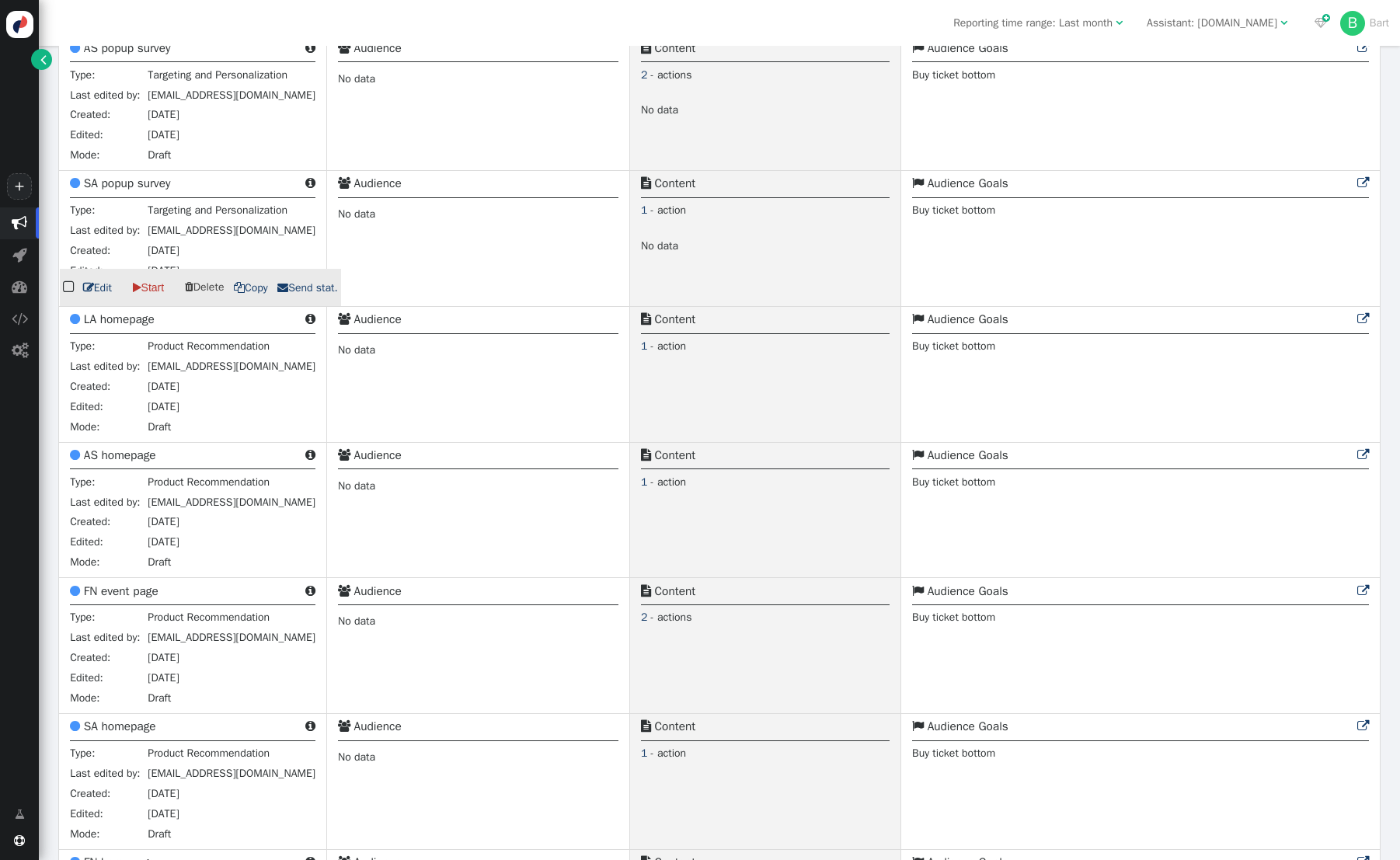 click on "SA popup survey" at bounding box center (127, 183) 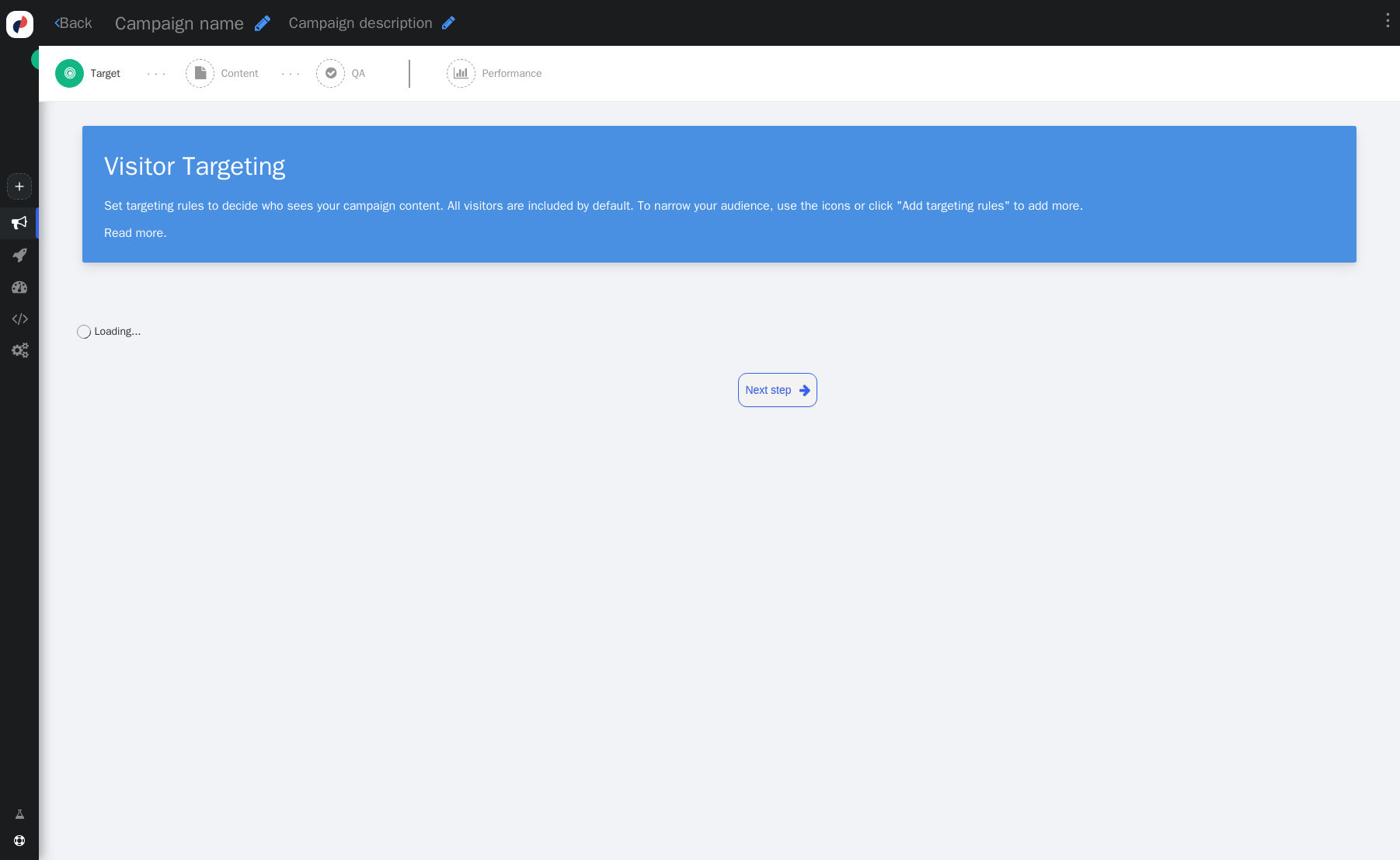 scroll, scrollTop: 0, scrollLeft: 0, axis: both 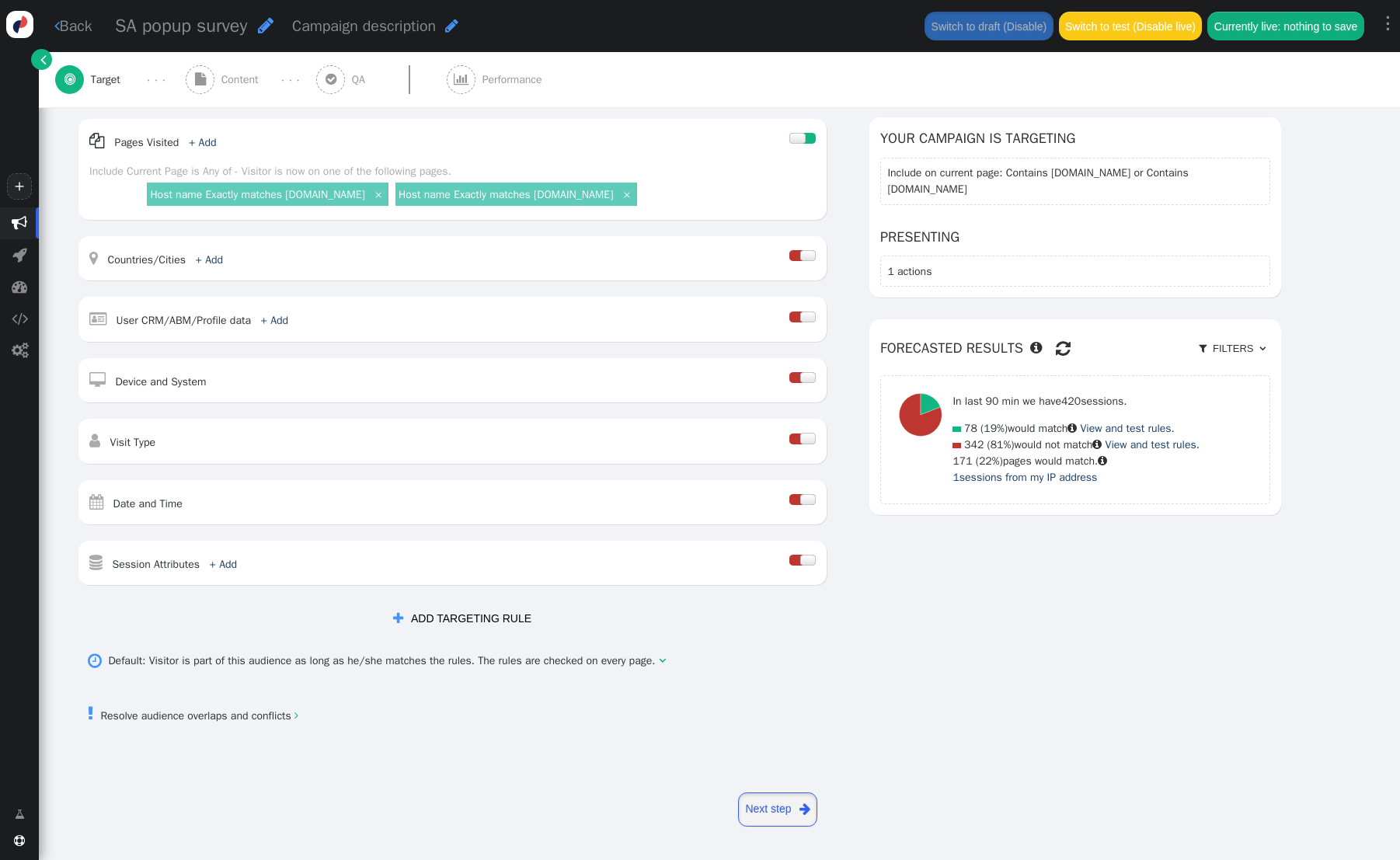 click on "Next step  " at bounding box center [778, 810] 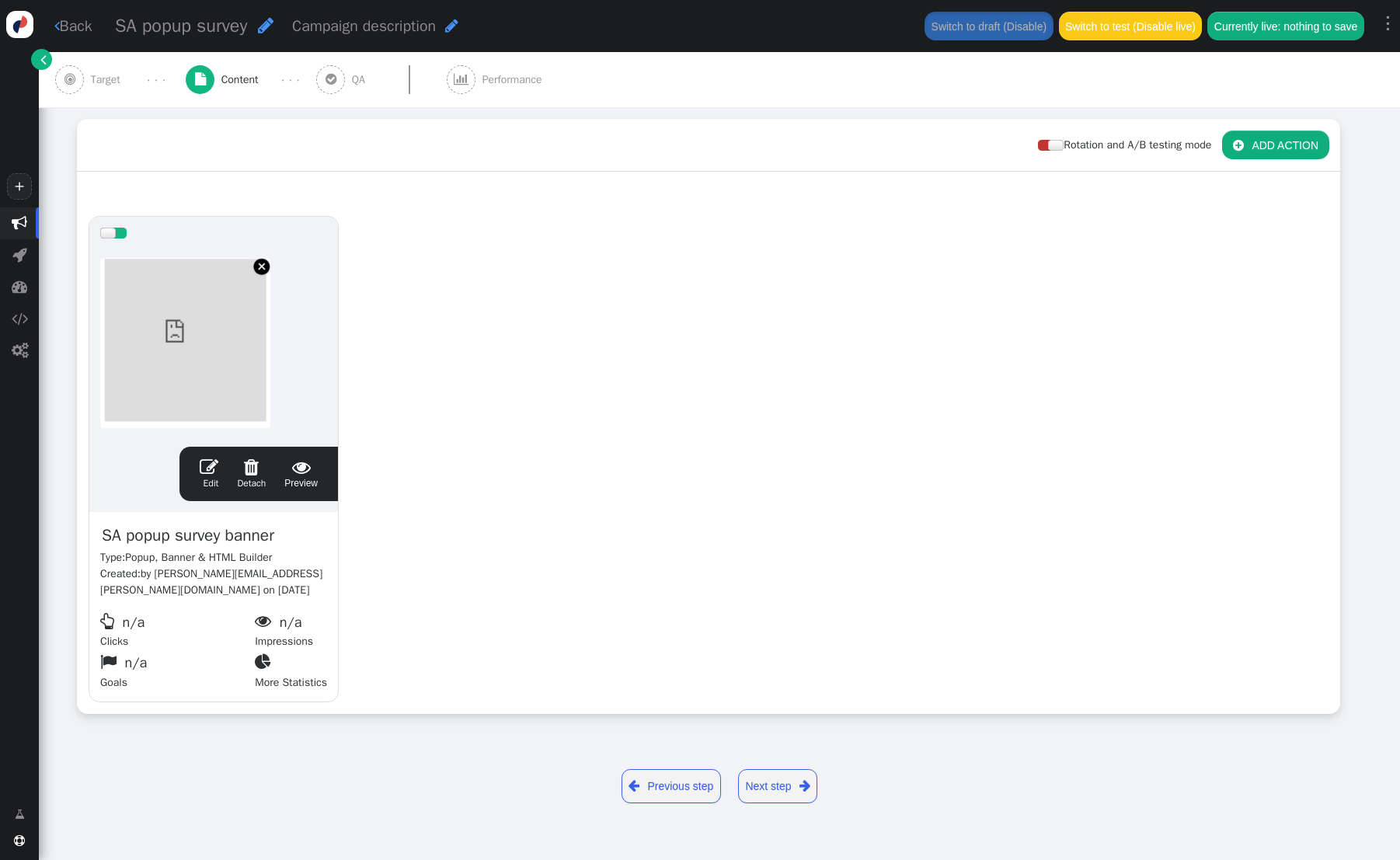 scroll, scrollTop: 182, scrollLeft: 0, axis: vertical 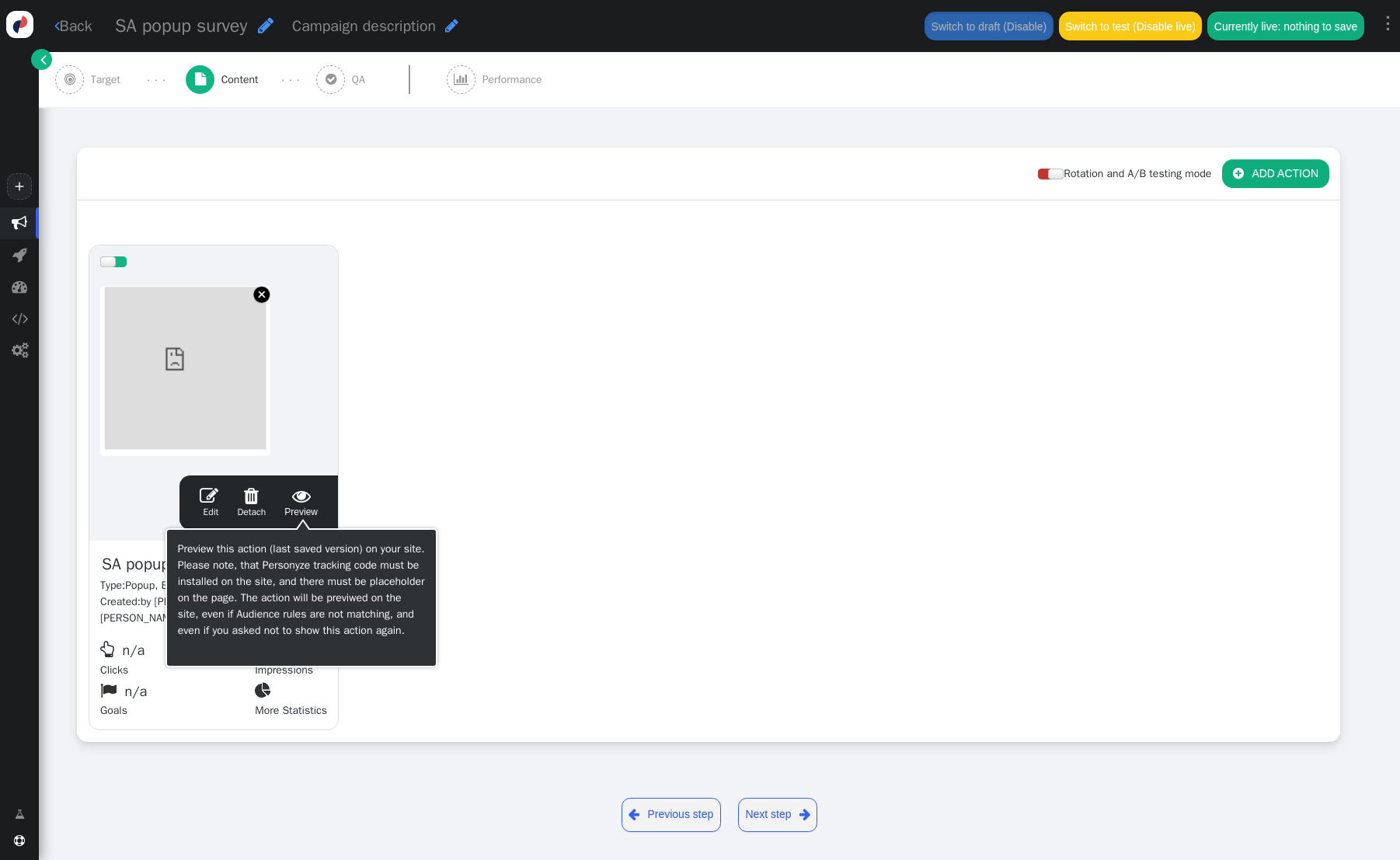 click on "" at bounding box center (301, 496) 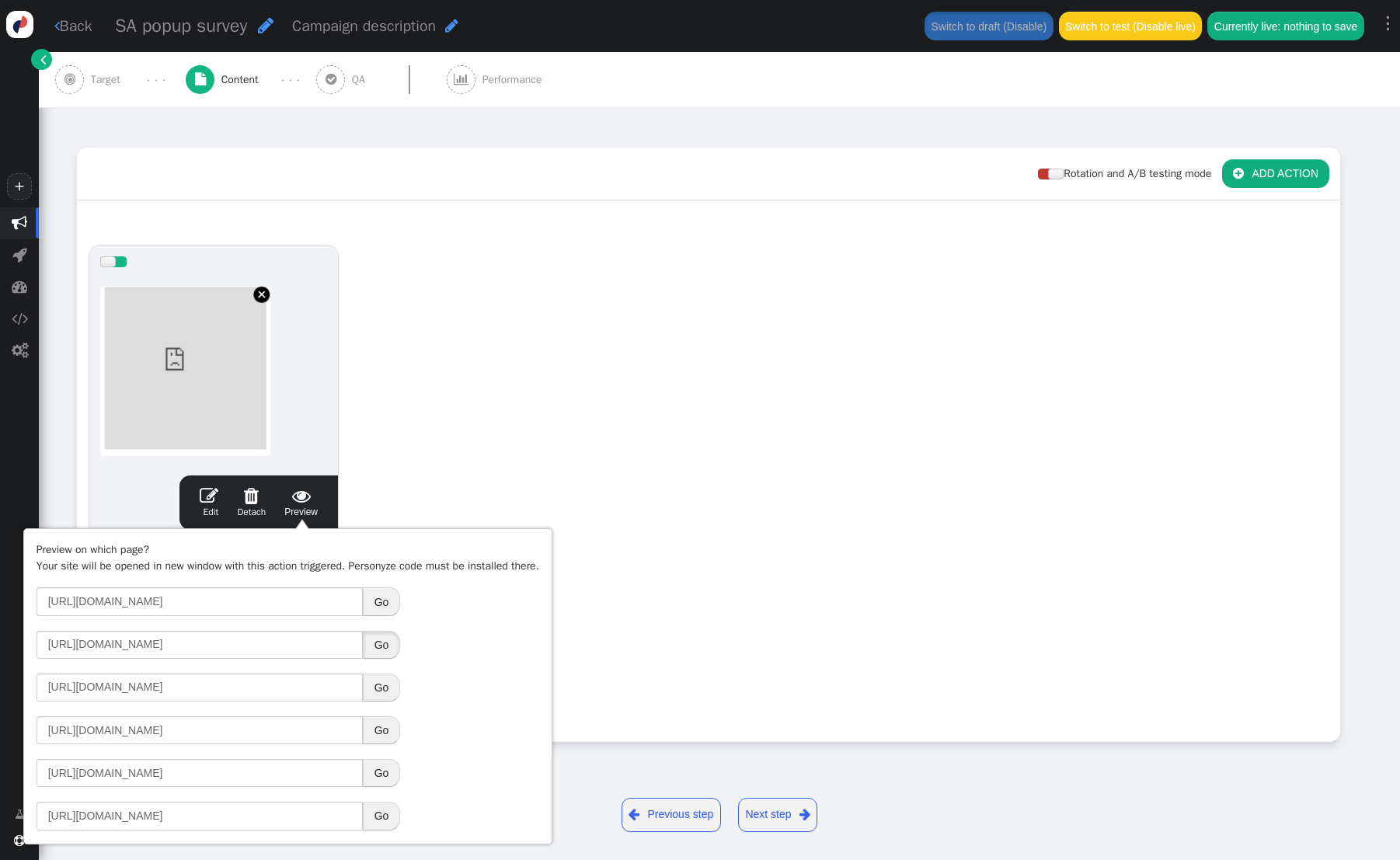 click on "Go" at bounding box center (381, 645) 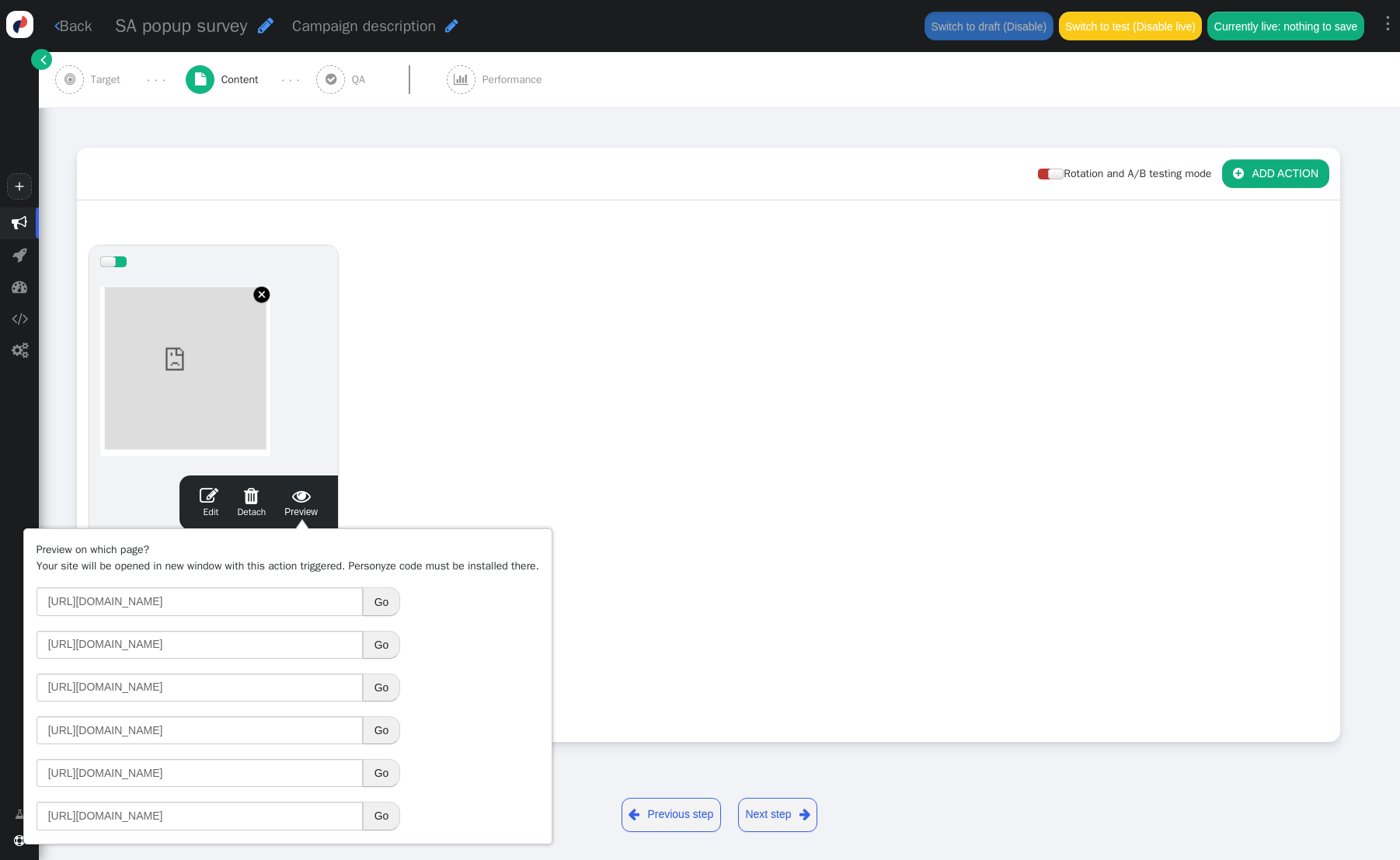 click on "Go" at bounding box center [381, 601] 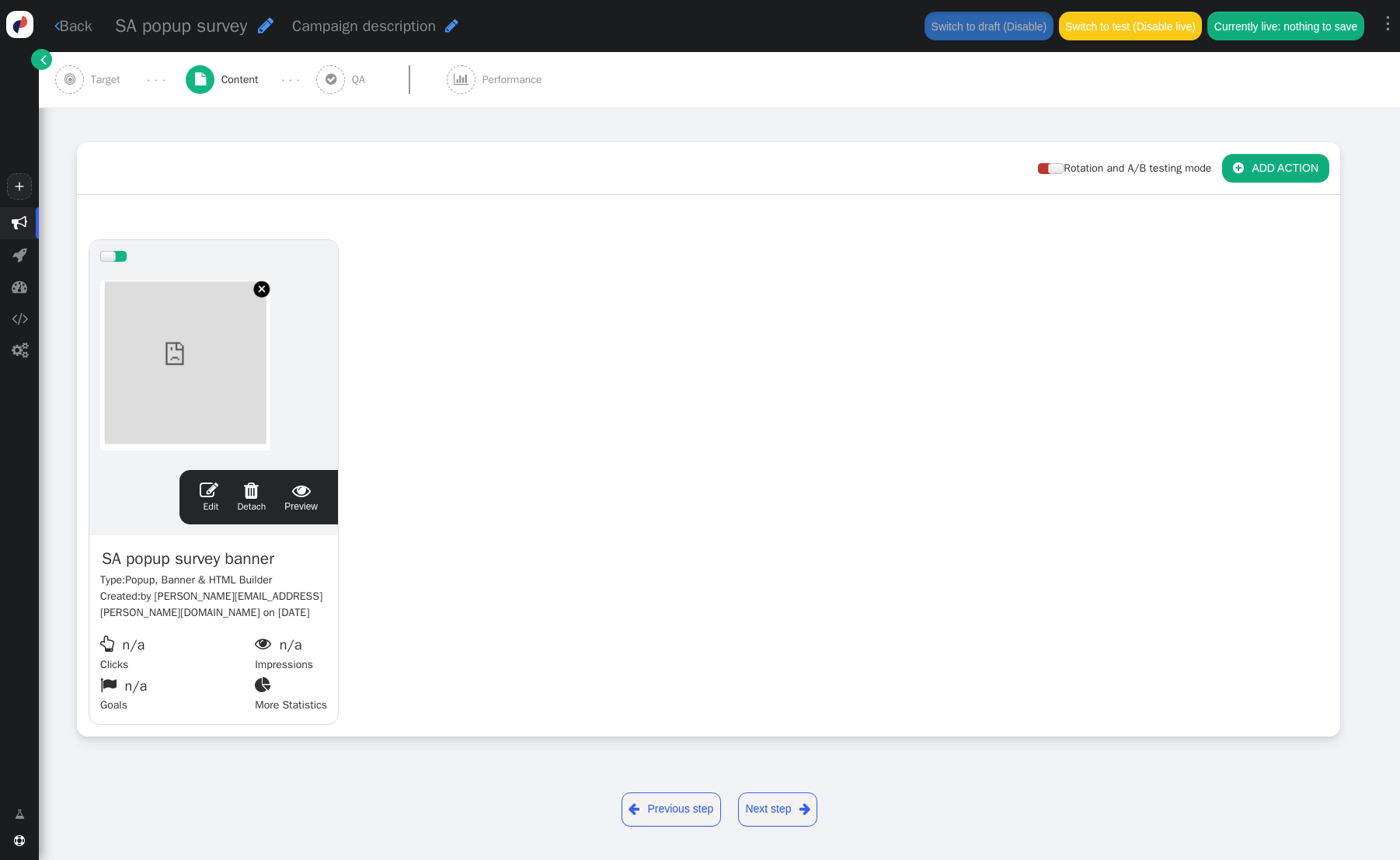 scroll, scrollTop: 203, scrollLeft: 0, axis: vertical 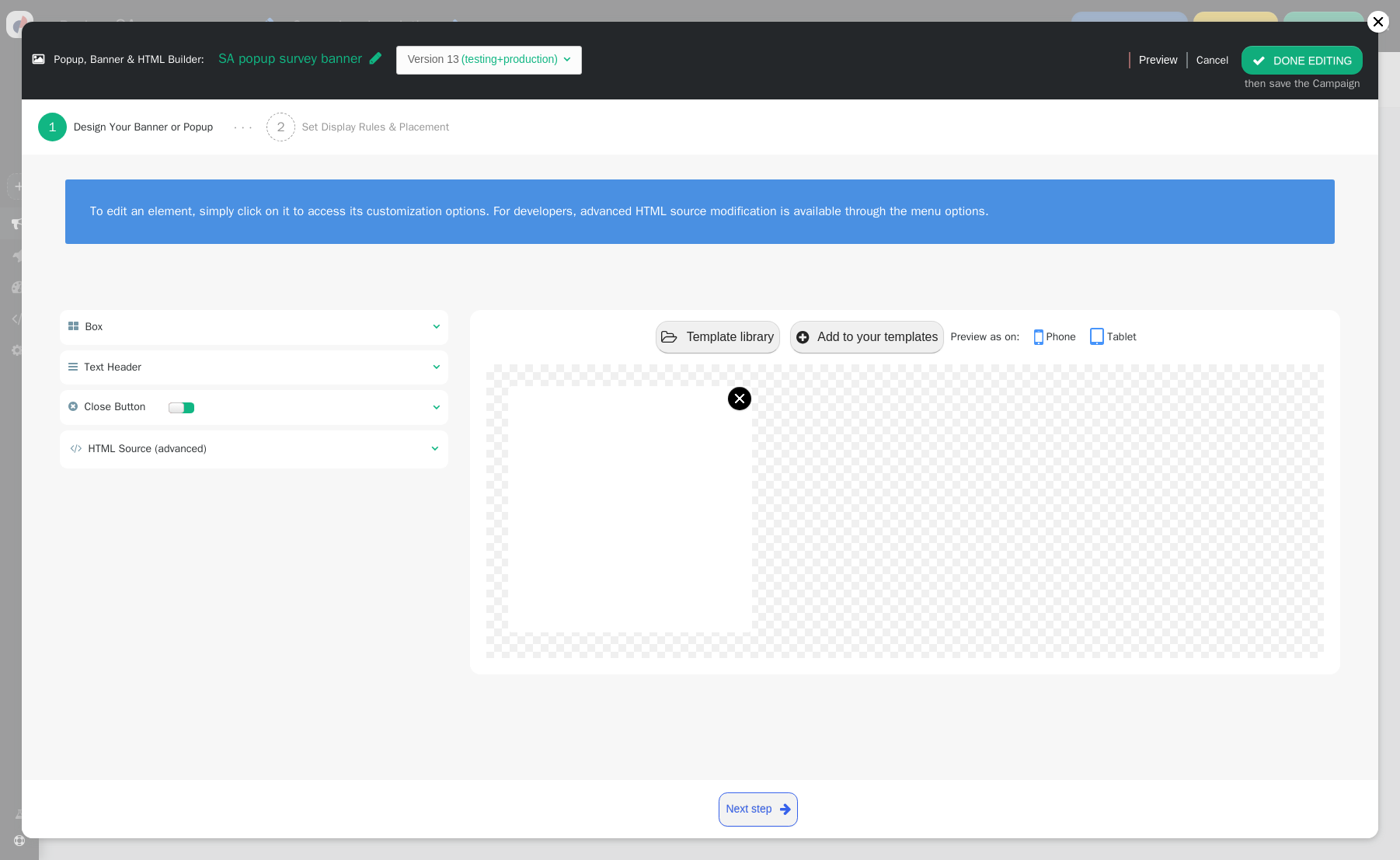 click on "HTML Source (advanced)" at bounding box center [148, 448] 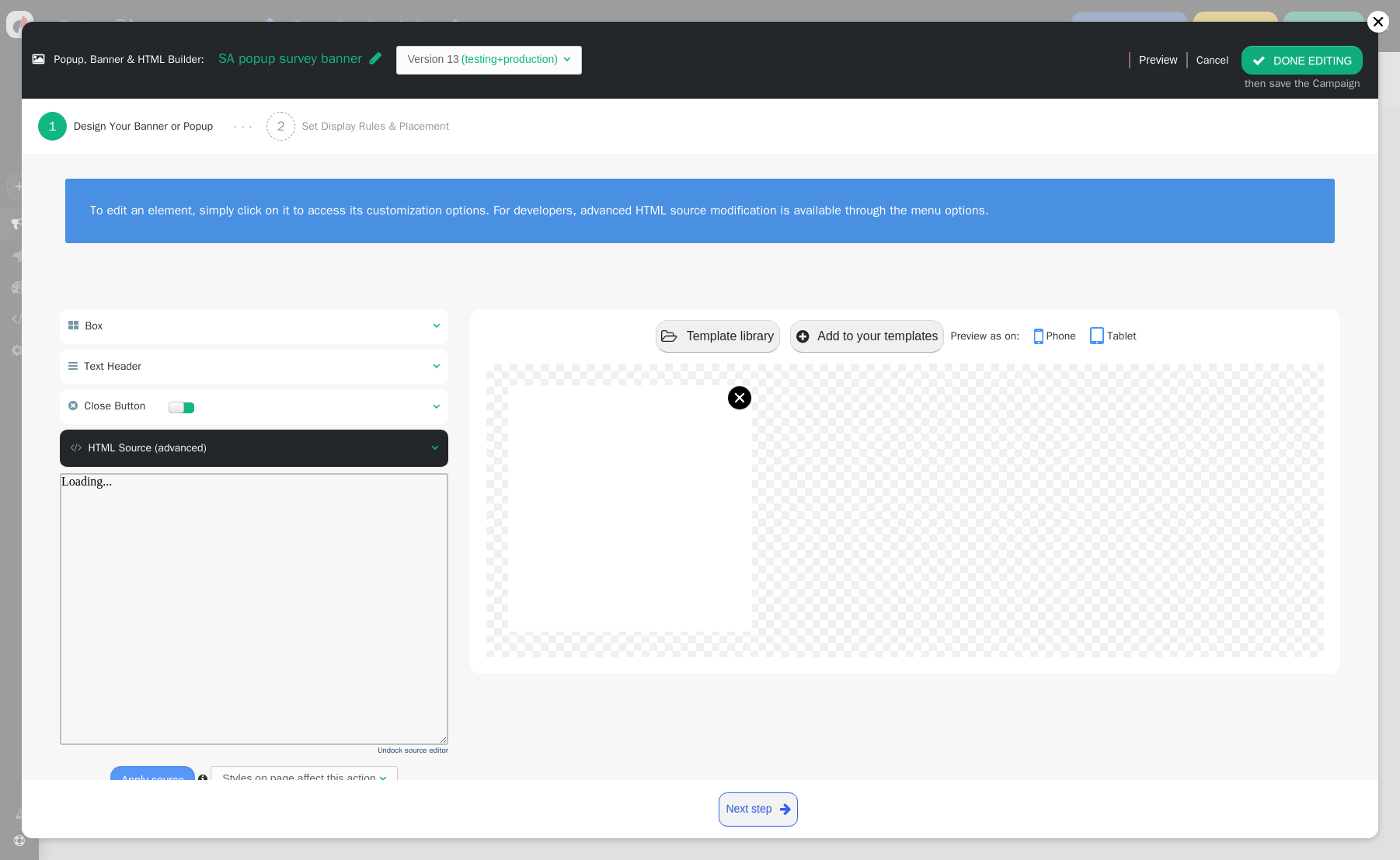 scroll, scrollTop: 0, scrollLeft: 0, axis: both 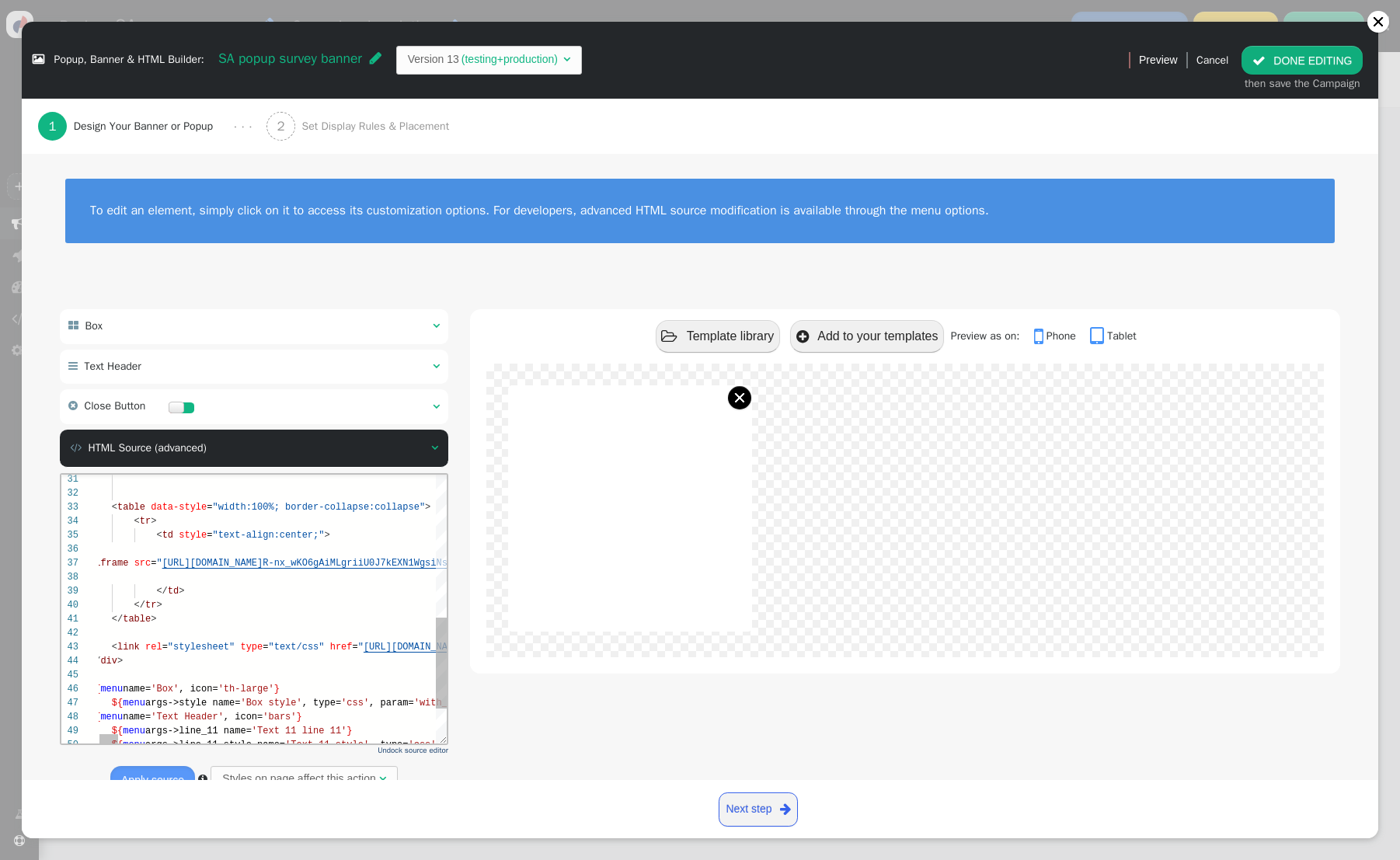 type on "<table data-style="width:100%; border-collapse:collapse">
<tr>
<td style="text-align:center;">
<iframe src="[URL][DOMAIN_NAME]" style="width:100%;height:300px;border:none"></iframe>
</td>
</tr>" 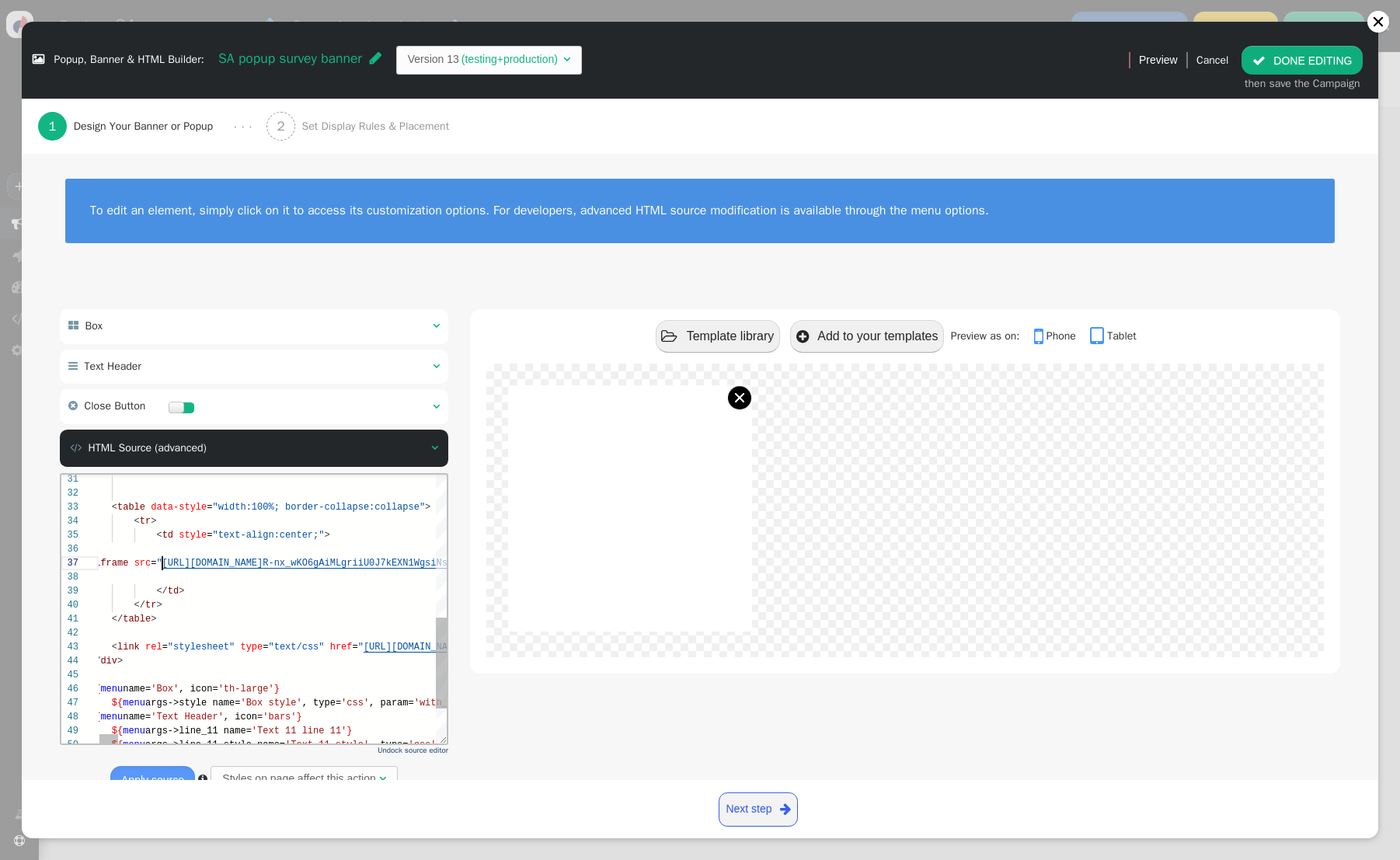 scroll, scrollTop: 84, scrollLeft: 73, axis: both 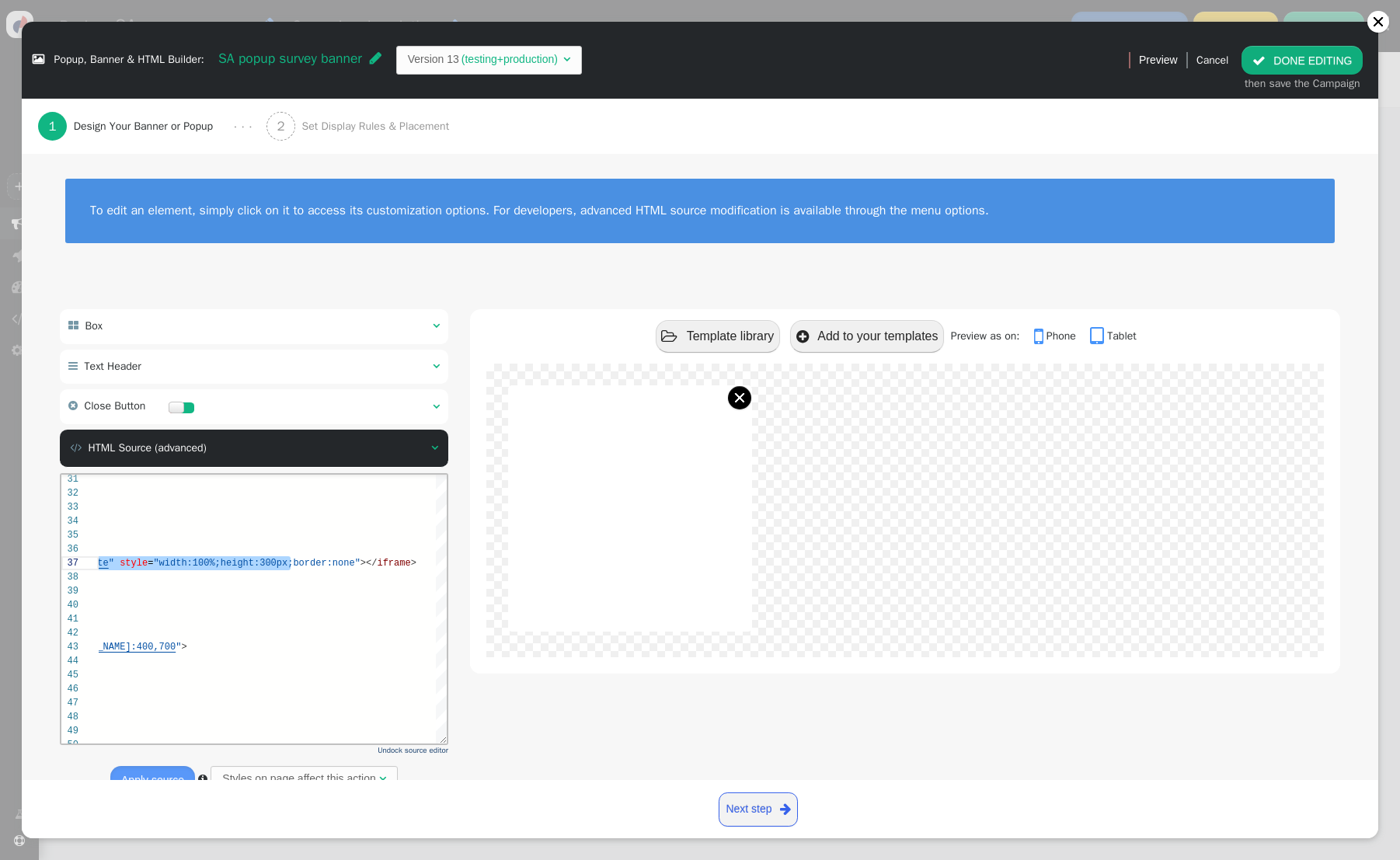 click on " Template library        Add to your templates                Preview as on:        Phone        Tablet" at bounding box center [905, 556] 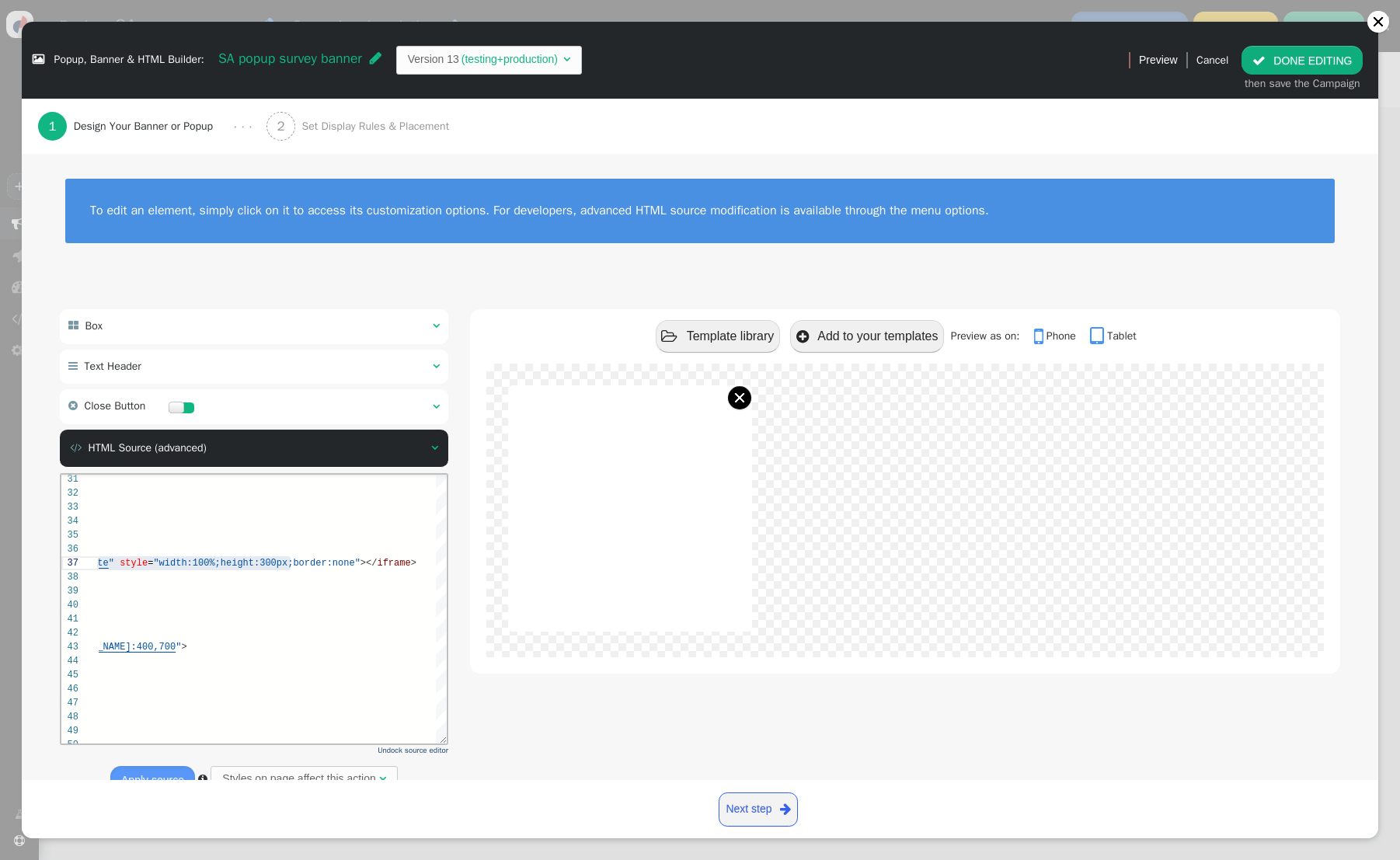 scroll, scrollTop: 60, scrollLeft: 0, axis: vertical 